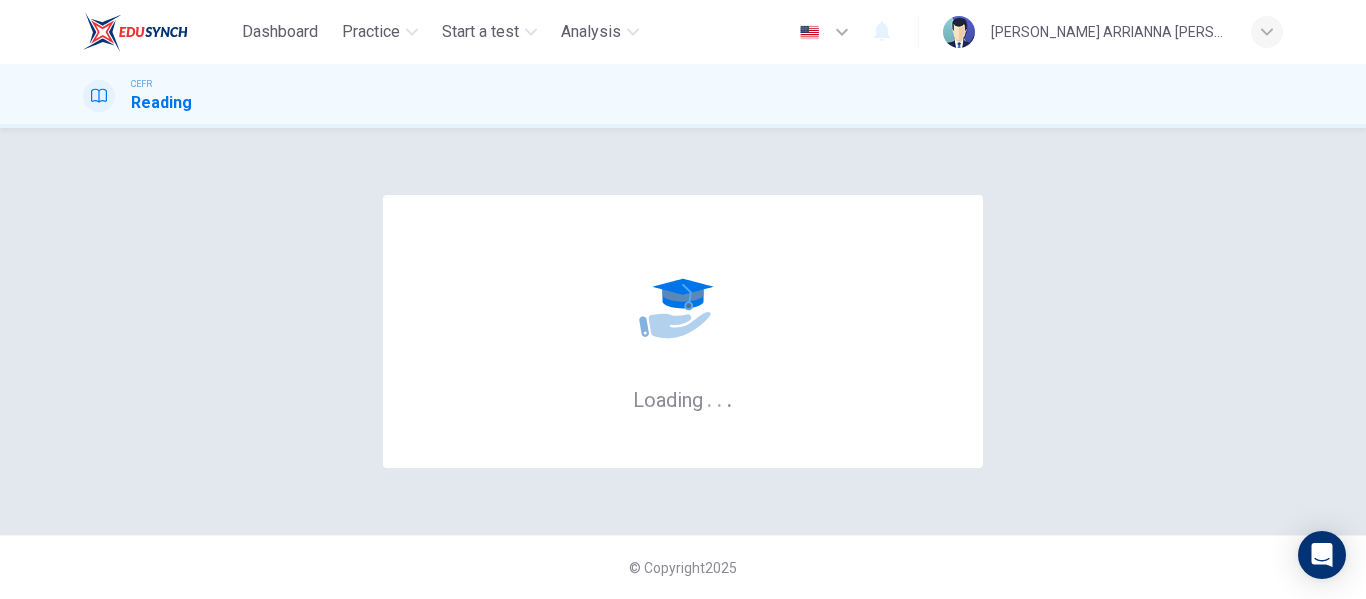 scroll, scrollTop: 0, scrollLeft: 0, axis: both 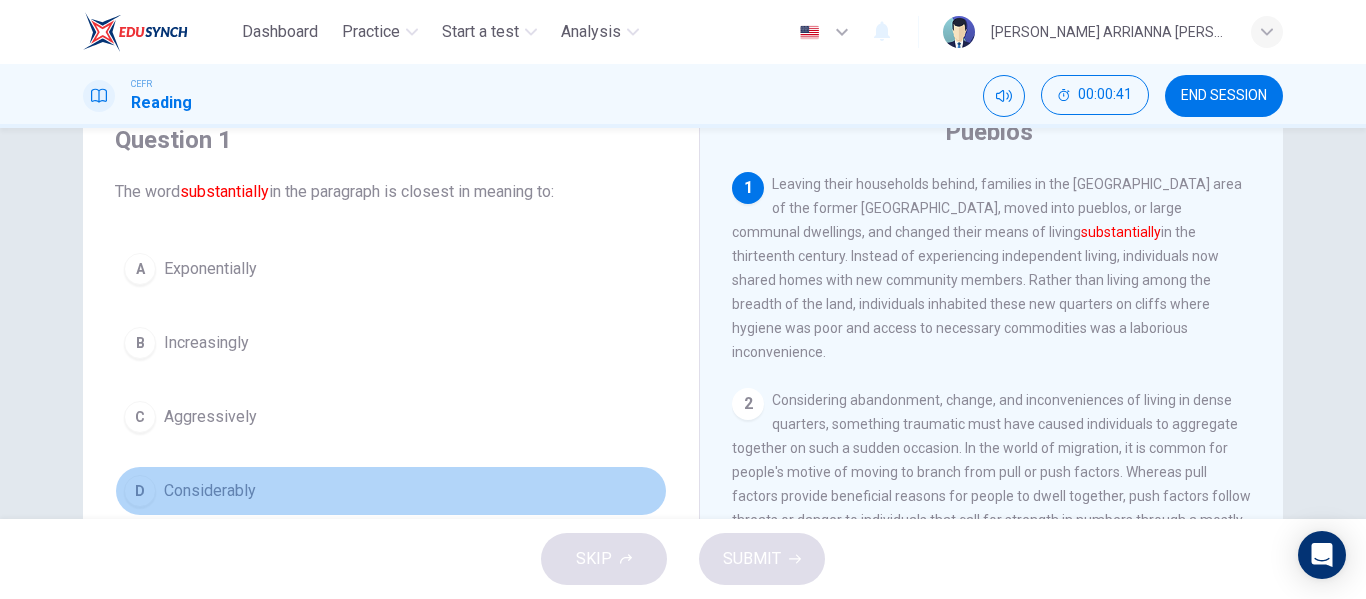 click on "Considerably" at bounding box center (210, 491) 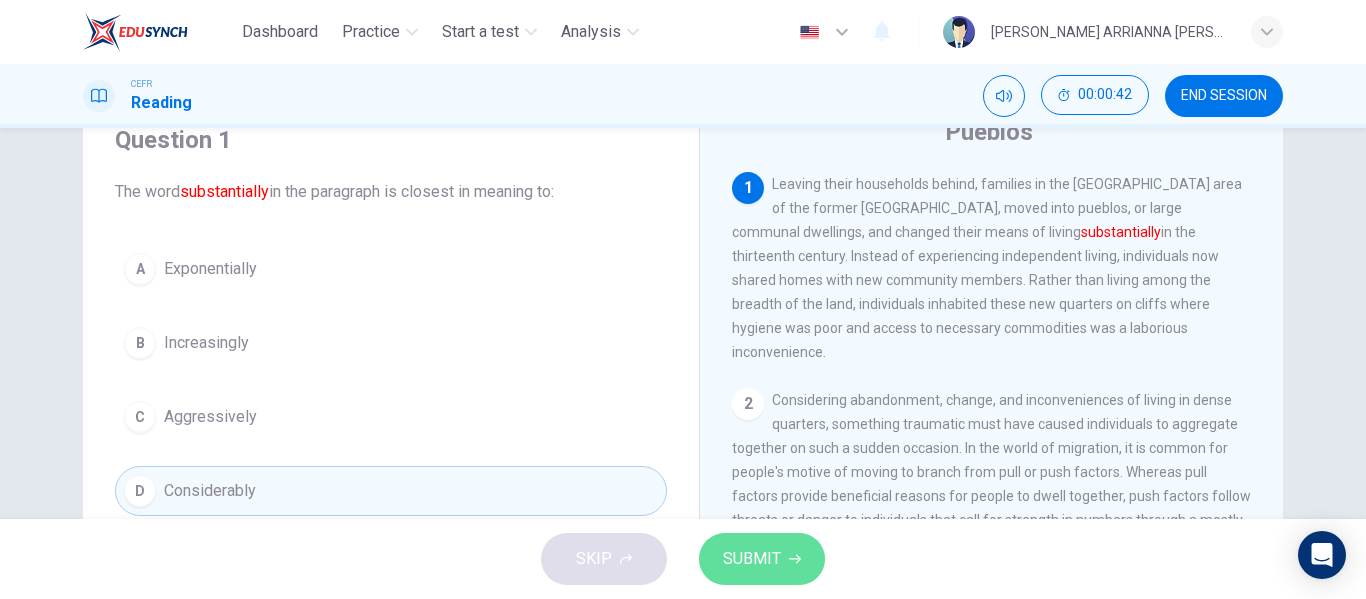 click on "SUBMIT" at bounding box center [752, 559] 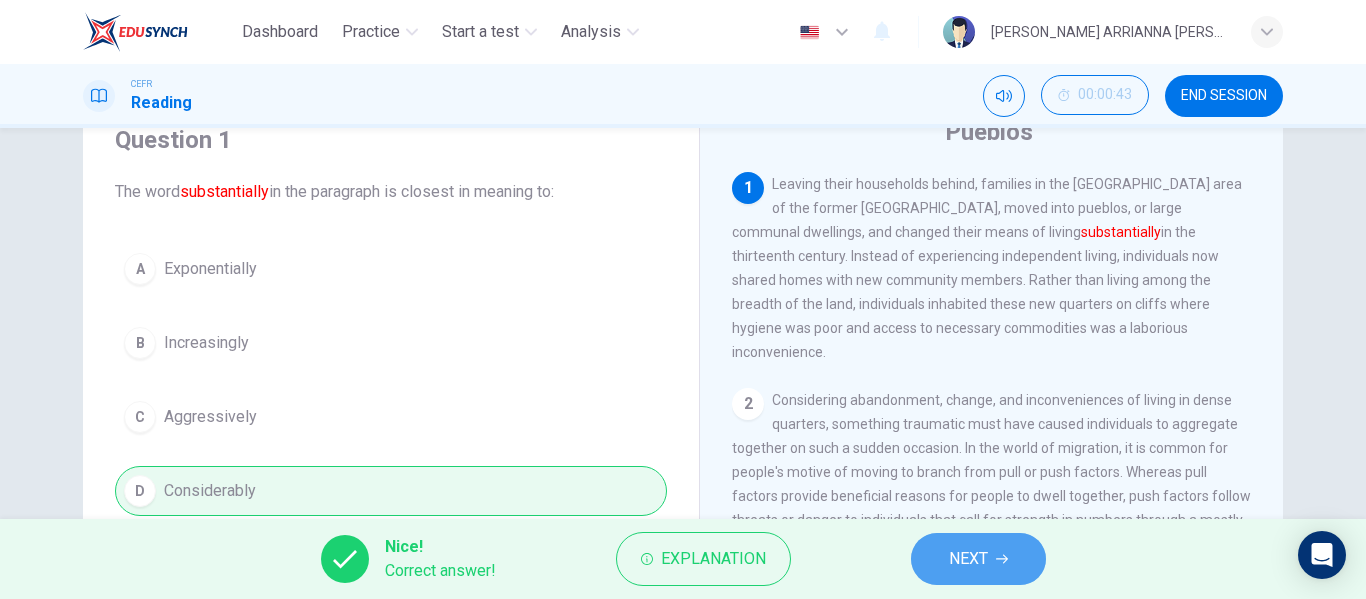 click on "NEXT" at bounding box center [968, 559] 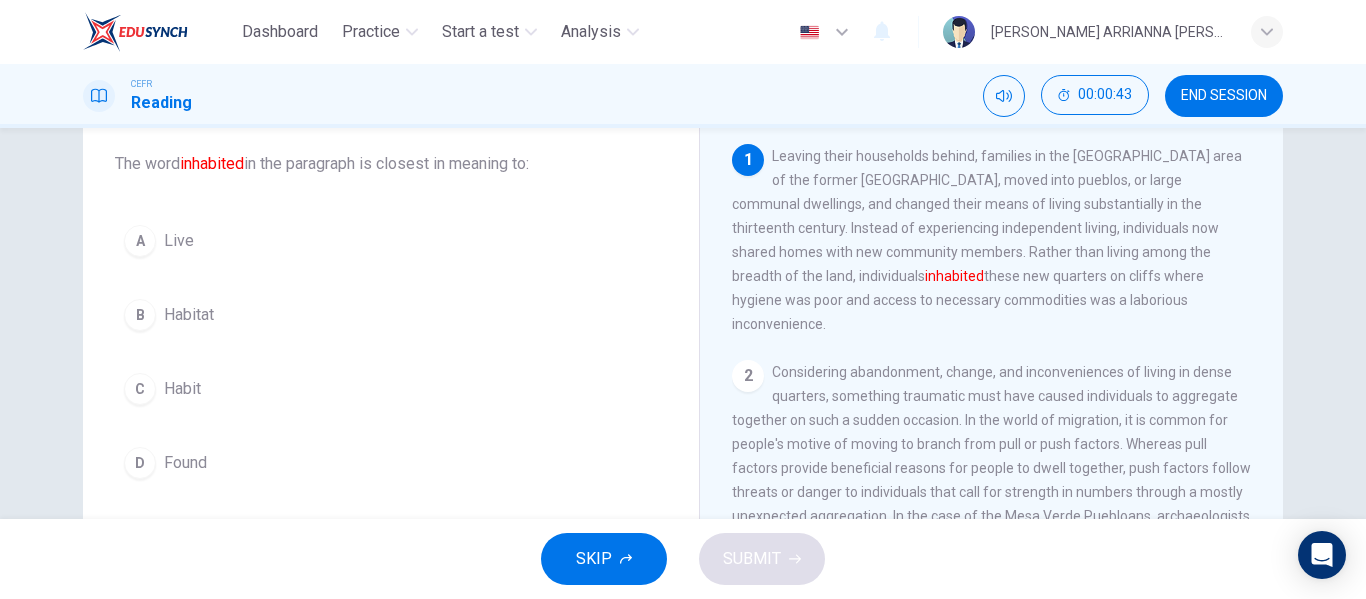 scroll, scrollTop: 113, scrollLeft: 0, axis: vertical 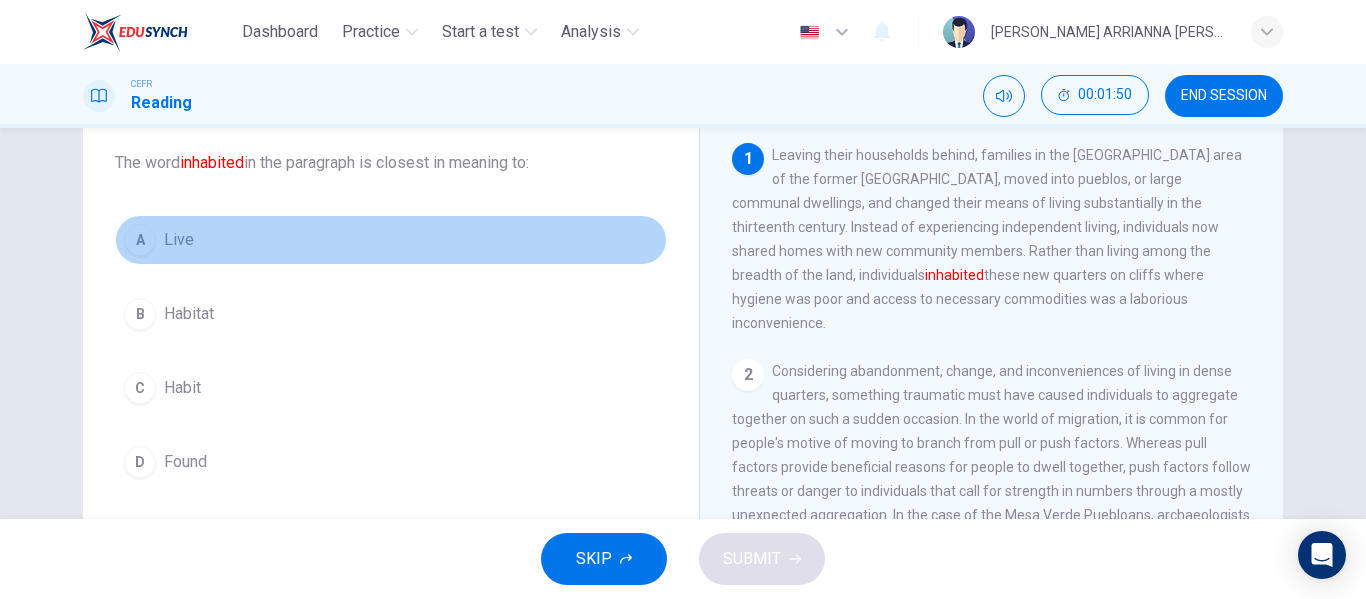 click on "A Live" at bounding box center (391, 240) 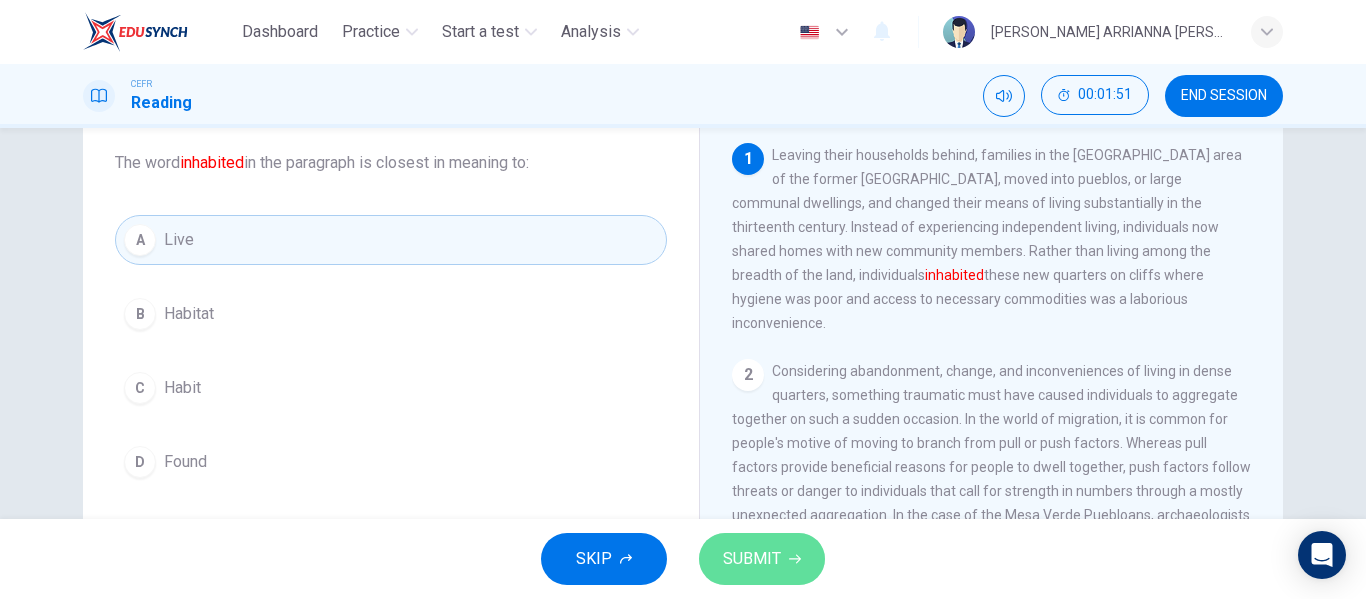 click on "SUBMIT" at bounding box center (762, 559) 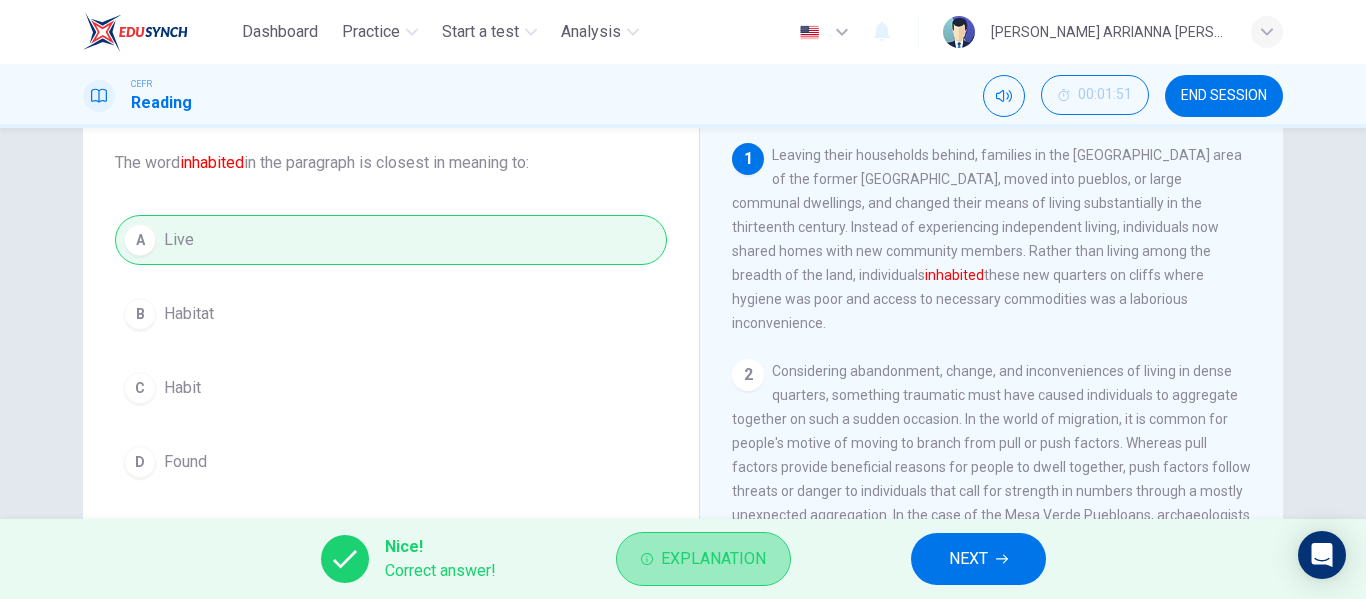 click on "Explanation" at bounding box center (713, 559) 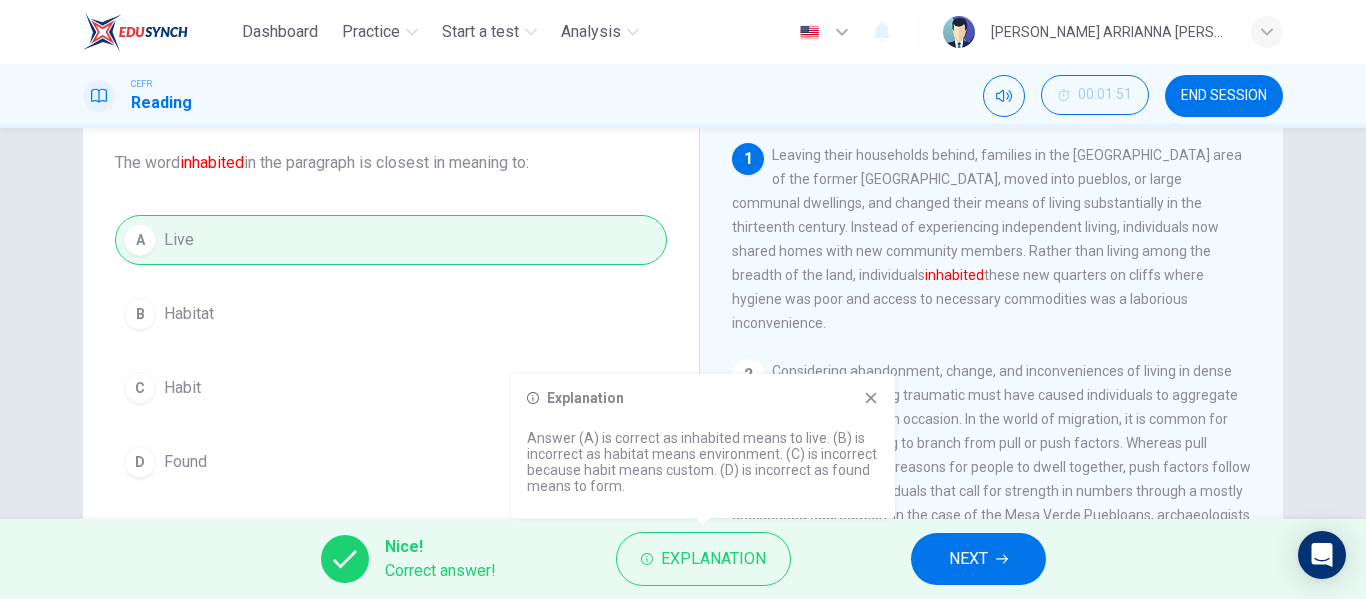 click 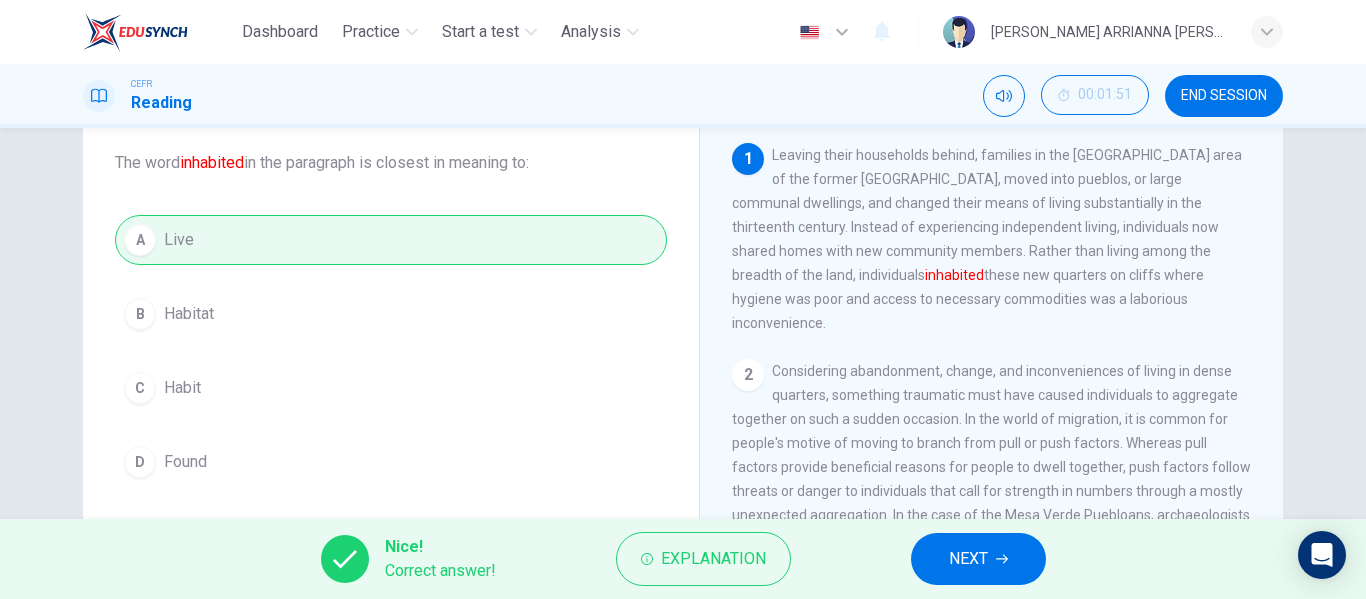 click on "NEXT" at bounding box center (968, 559) 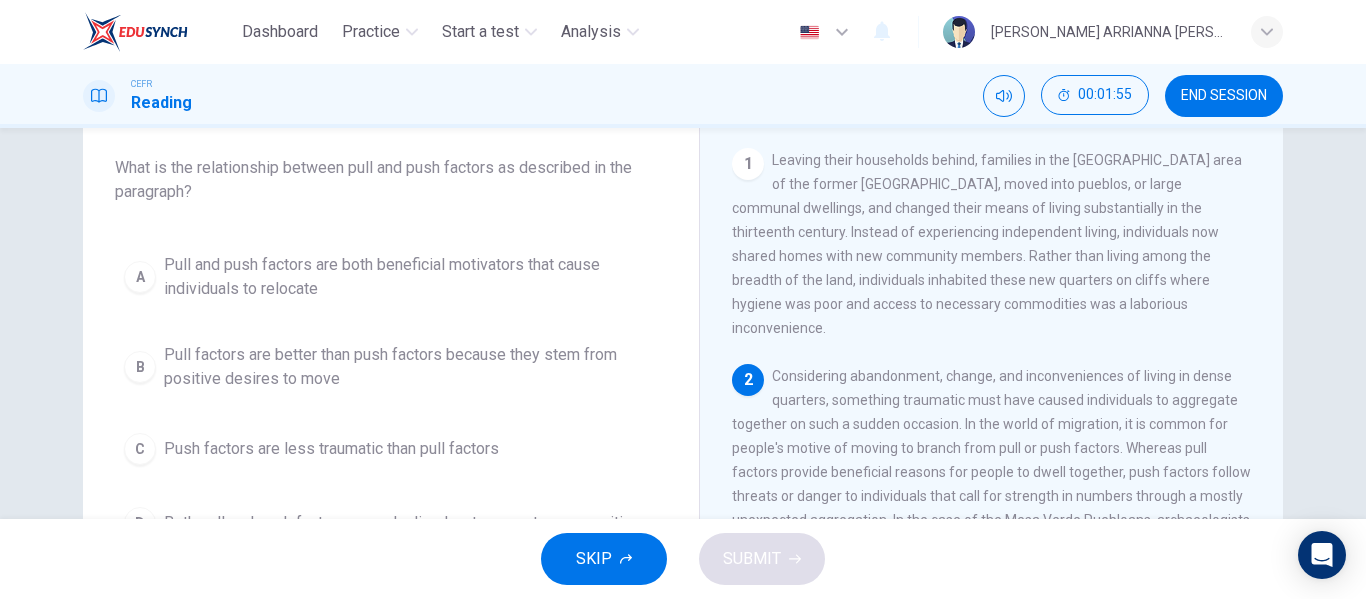 scroll, scrollTop: 109, scrollLeft: 0, axis: vertical 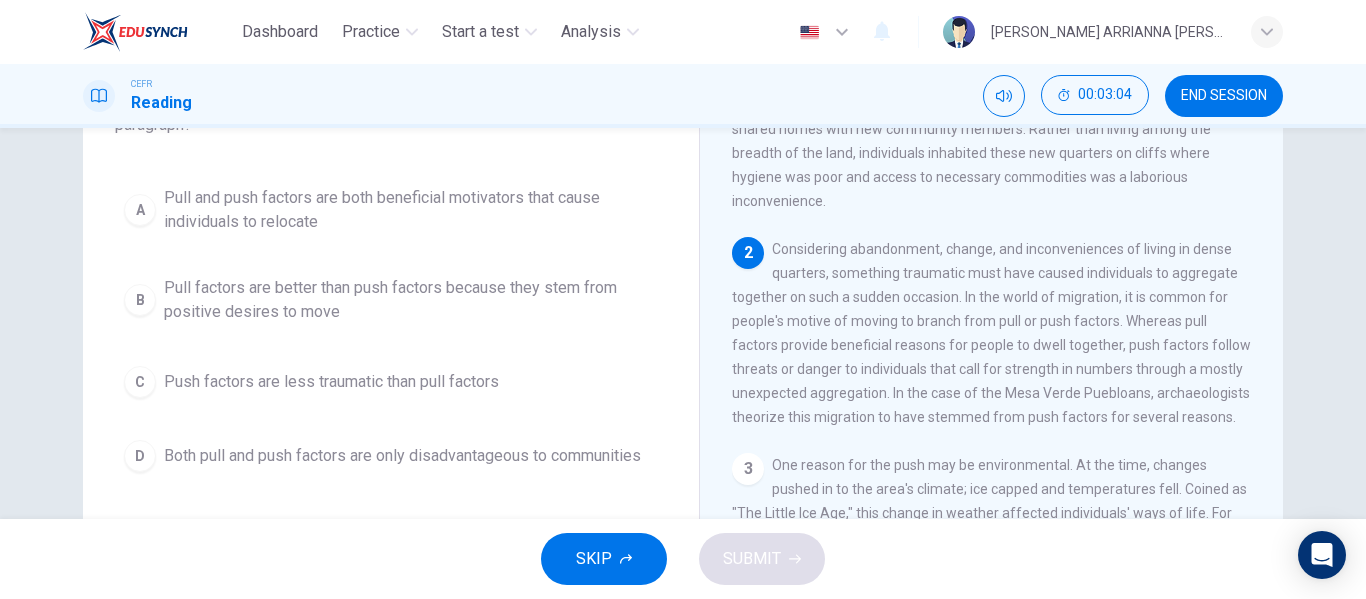 click on "Considering abandonment, change, and inconveniences of living in dense quarters, something traumatic must have caused individuals to aggregate together on such a sudden occasion. In the world of migration, it is common for people's motive of moving to branch from pull or push factors. Whereas pull factors provide beneficial reasons for people to dwell together, push factors follow threats or danger to individuals that call for strength in numbers through a mostly unexpected aggregation. In the case of the Mesa Verde Puebloans, archaeologists theorize this migration to have stemmed from push factors for several reasons." at bounding box center [991, 333] 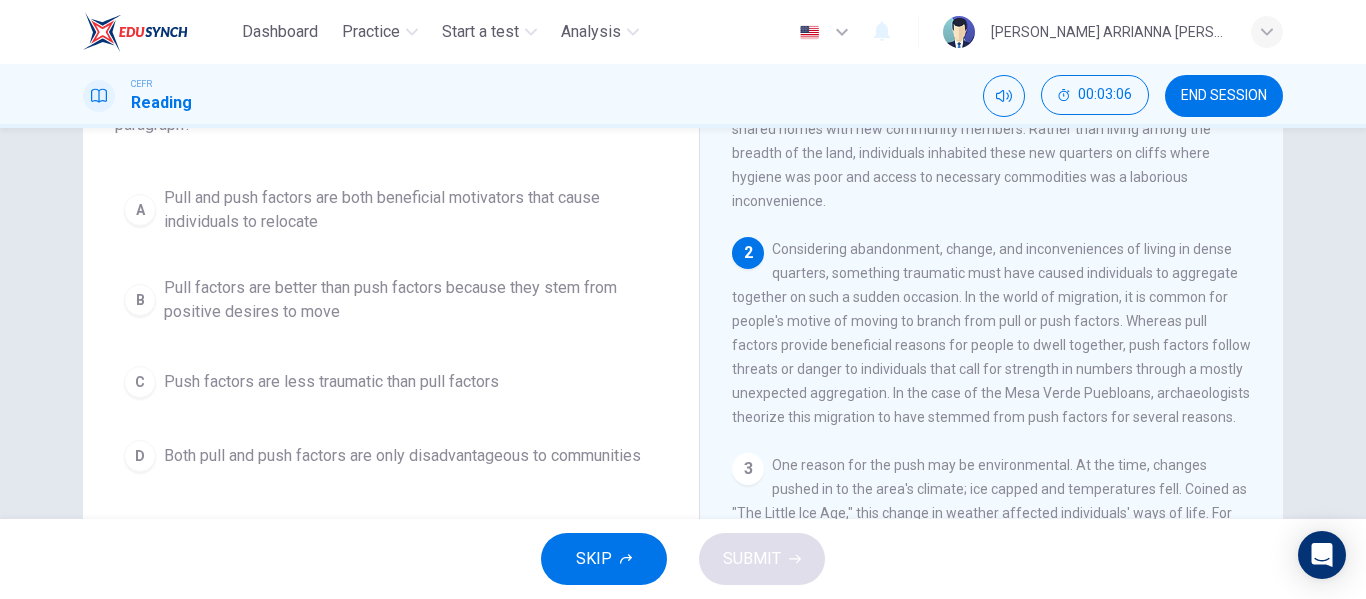 drag, startPoint x: 952, startPoint y: 274, endPoint x: 915, endPoint y: 315, distance: 55.226807 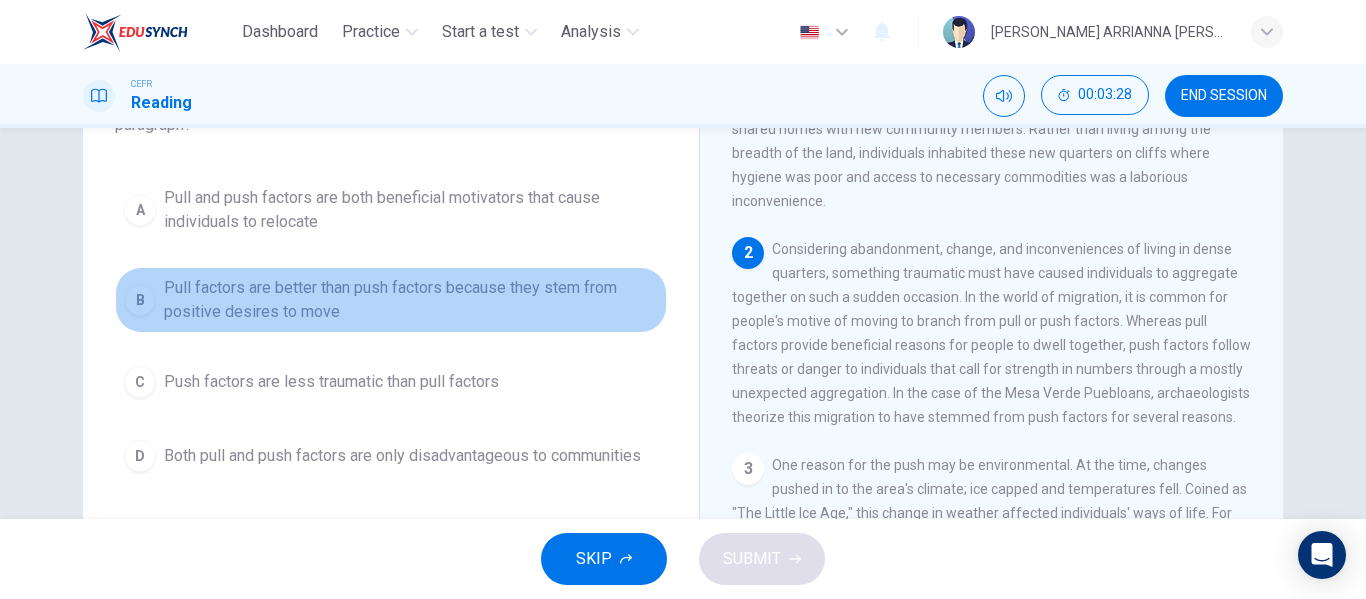 click on "Pull factors are better than push factors because they stem from positive desires to move" at bounding box center (411, 300) 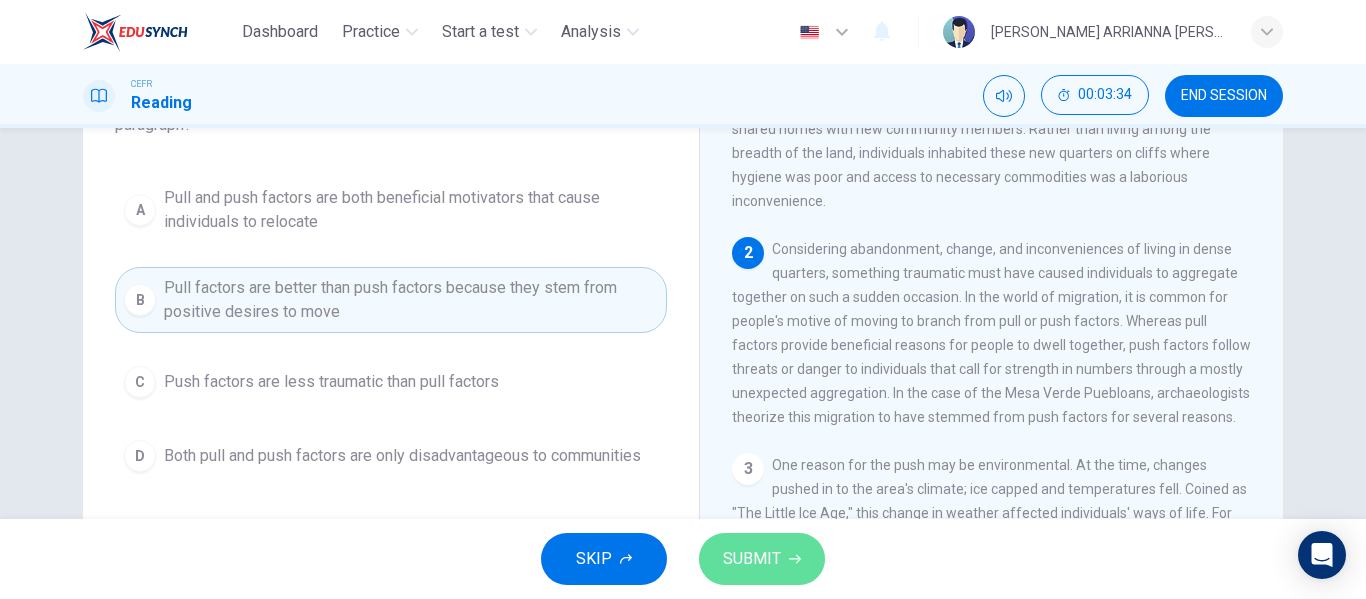 click on "SUBMIT" at bounding box center (752, 559) 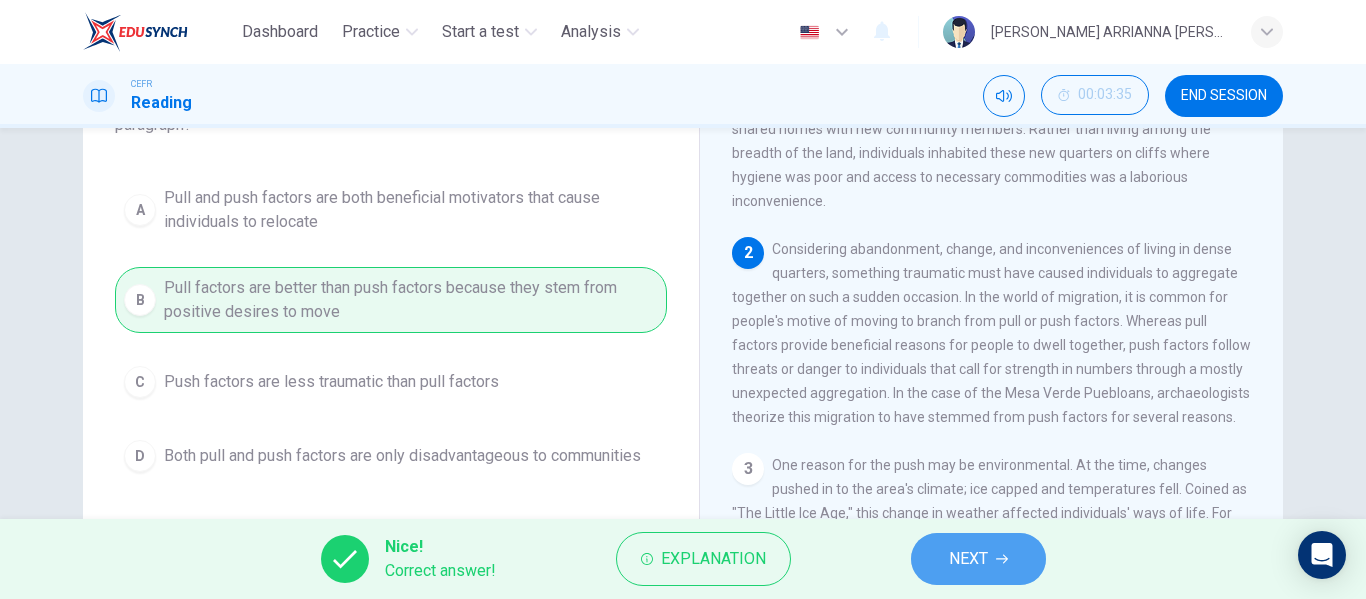click on "NEXT" at bounding box center (968, 559) 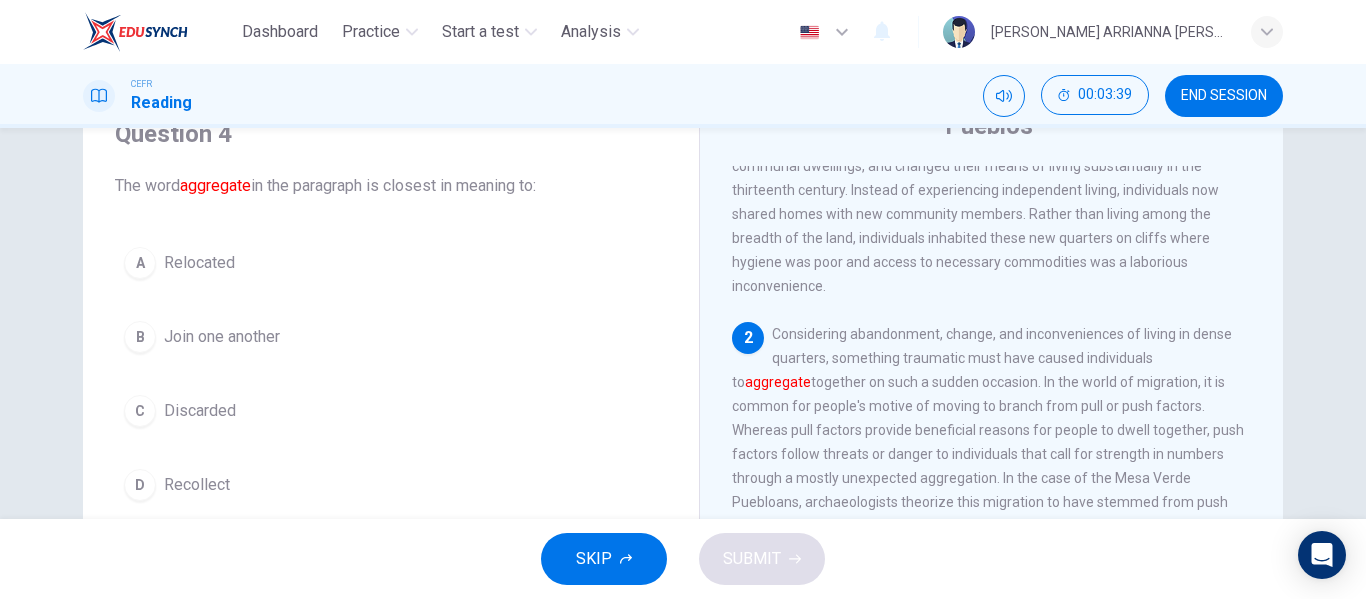 scroll, scrollTop: 89, scrollLeft: 0, axis: vertical 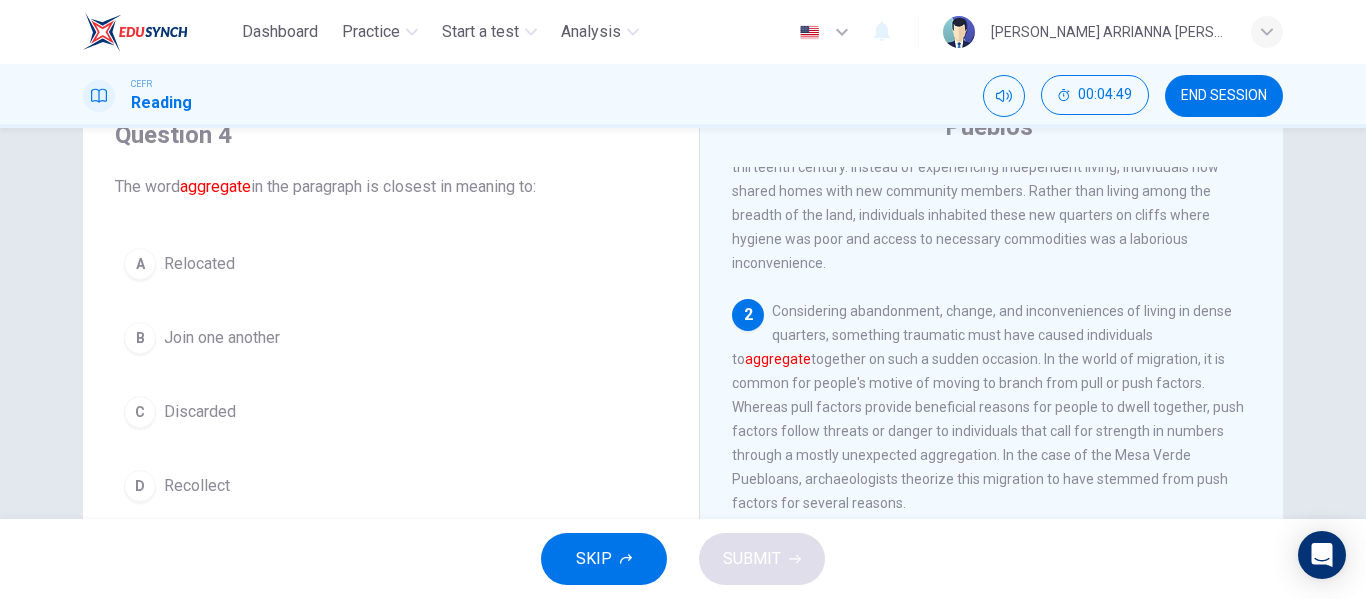 click on "A Relocated B Join one another C Discarded D Recollect" at bounding box center [391, 375] 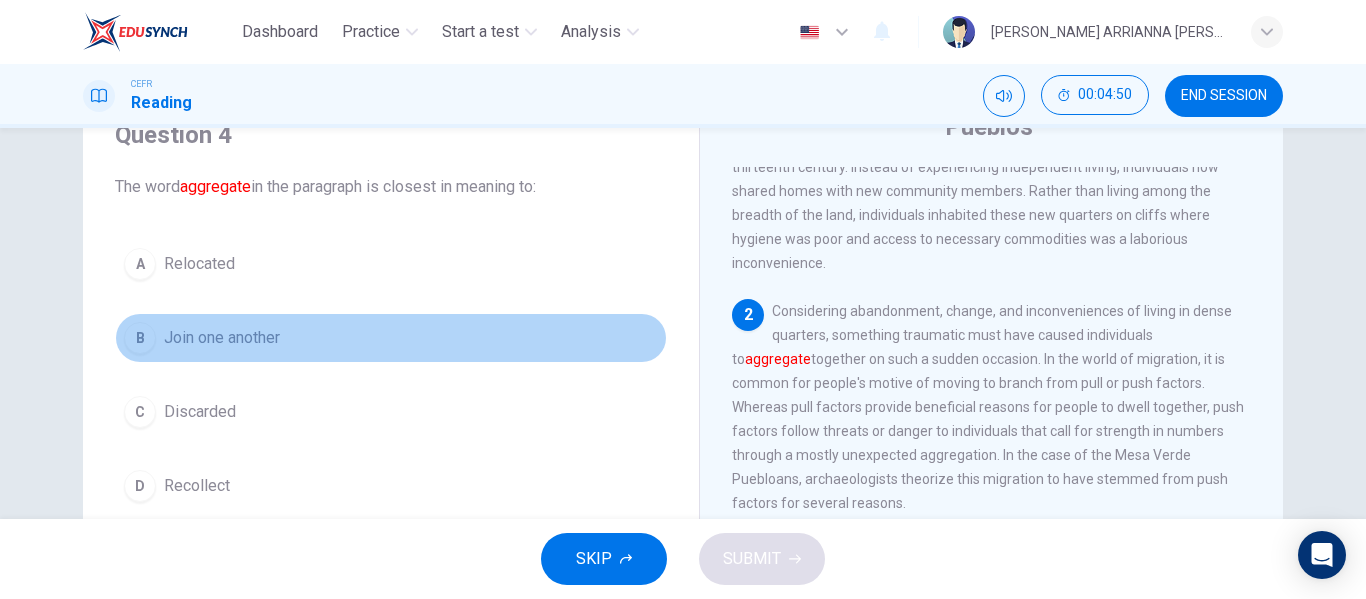 click on "Join one another" at bounding box center [222, 338] 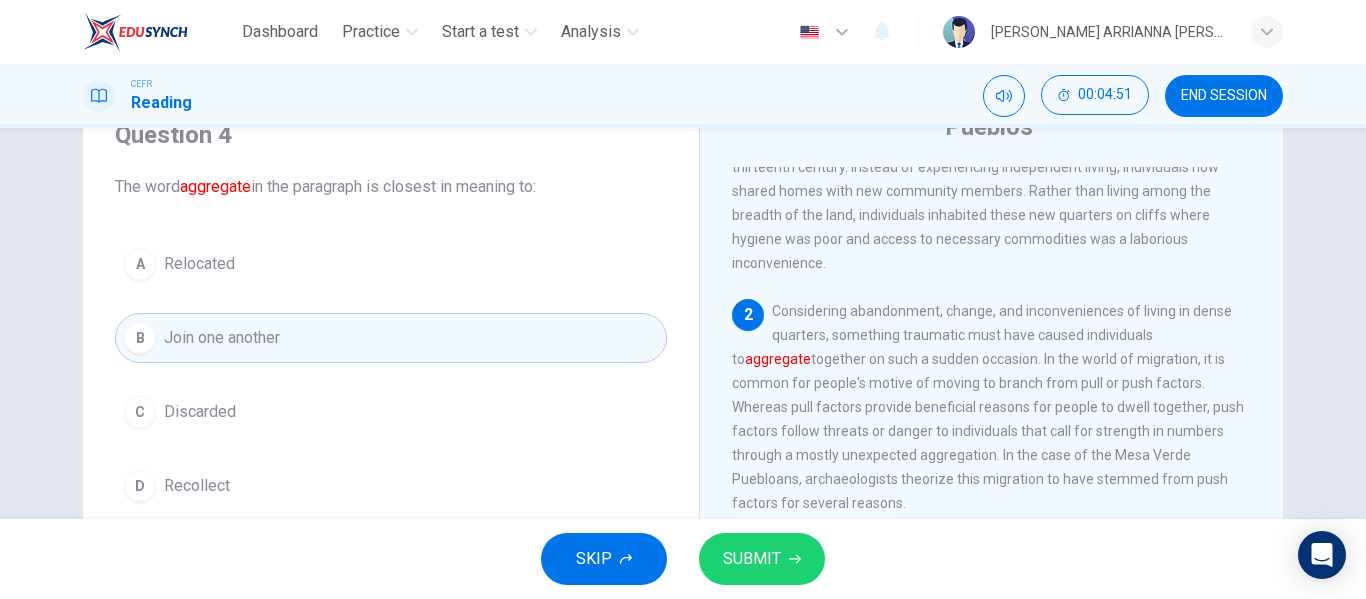click on "SUBMIT" at bounding box center [762, 559] 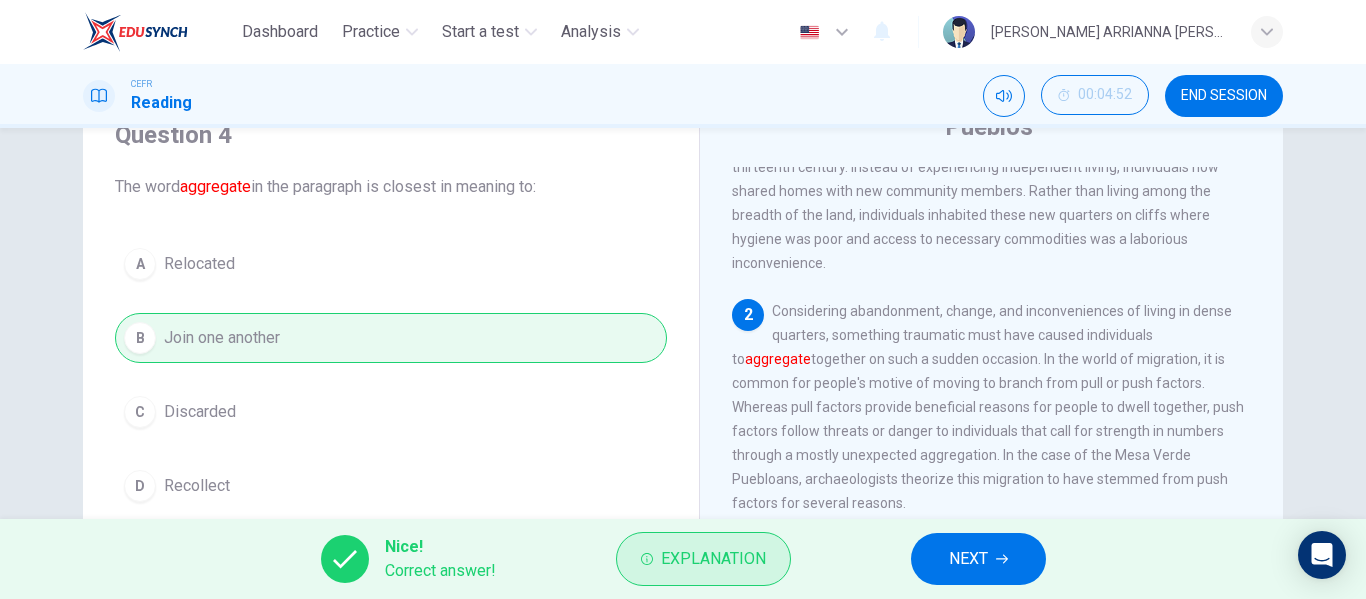 click on "Explanation" at bounding box center [703, 559] 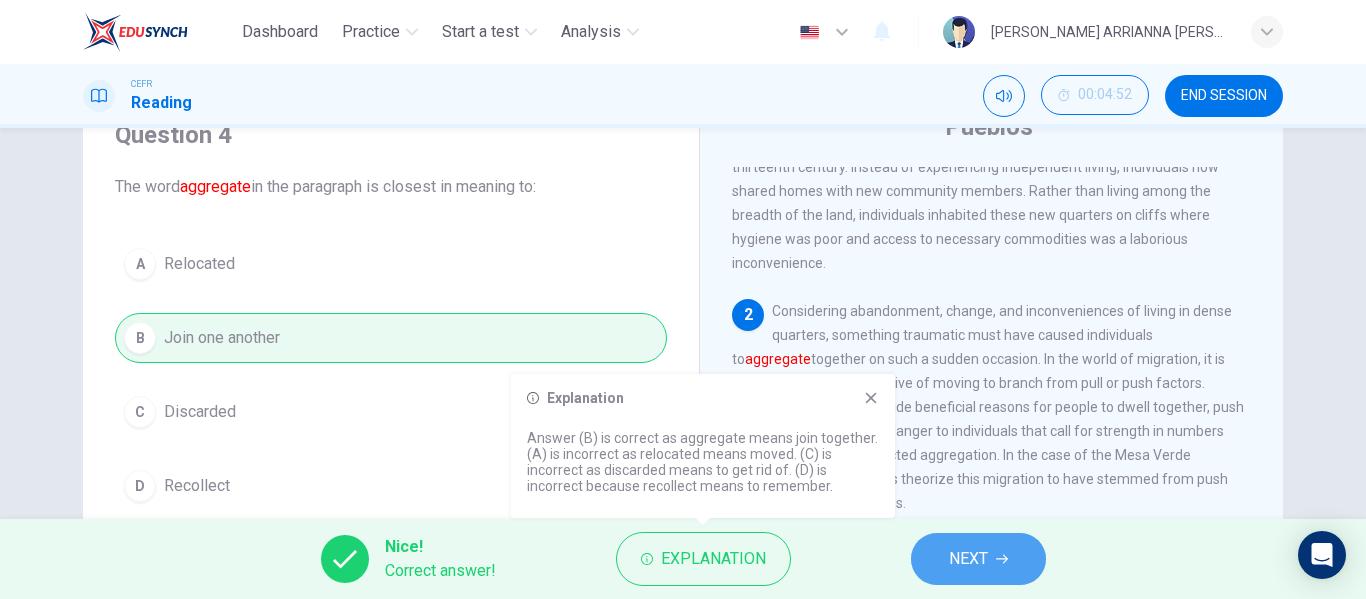 click on "NEXT" at bounding box center [968, 559] 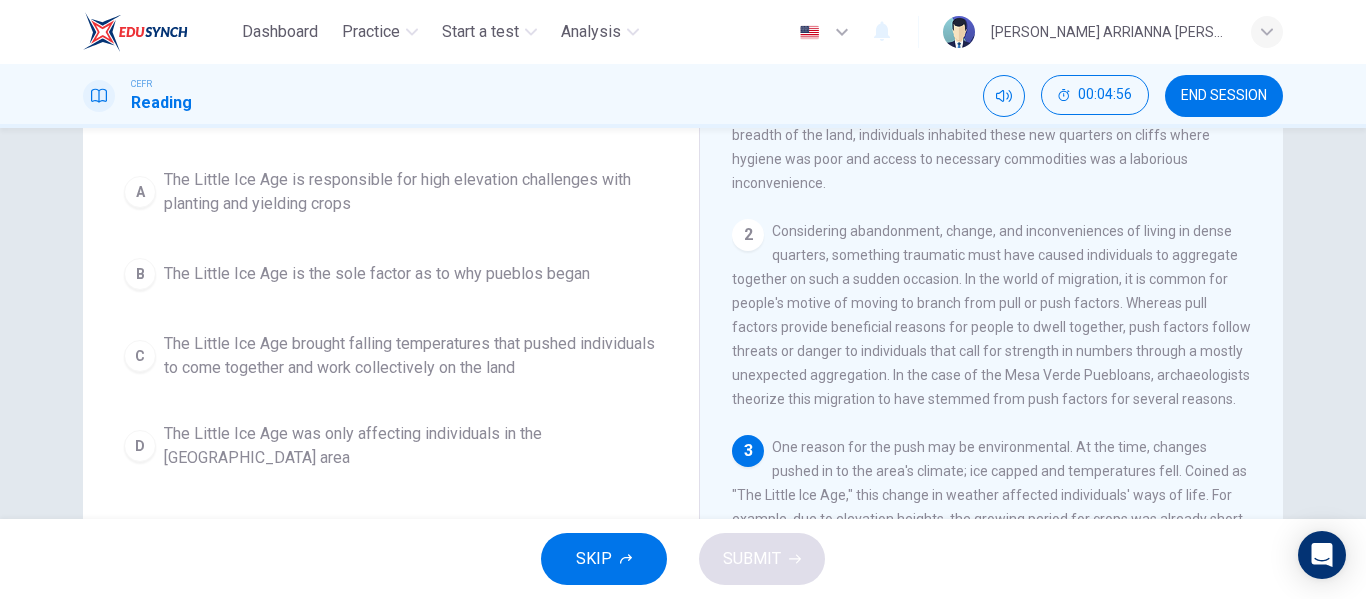 scroll, scrollTop: 168, scrollLeft: 0, axis: vertical 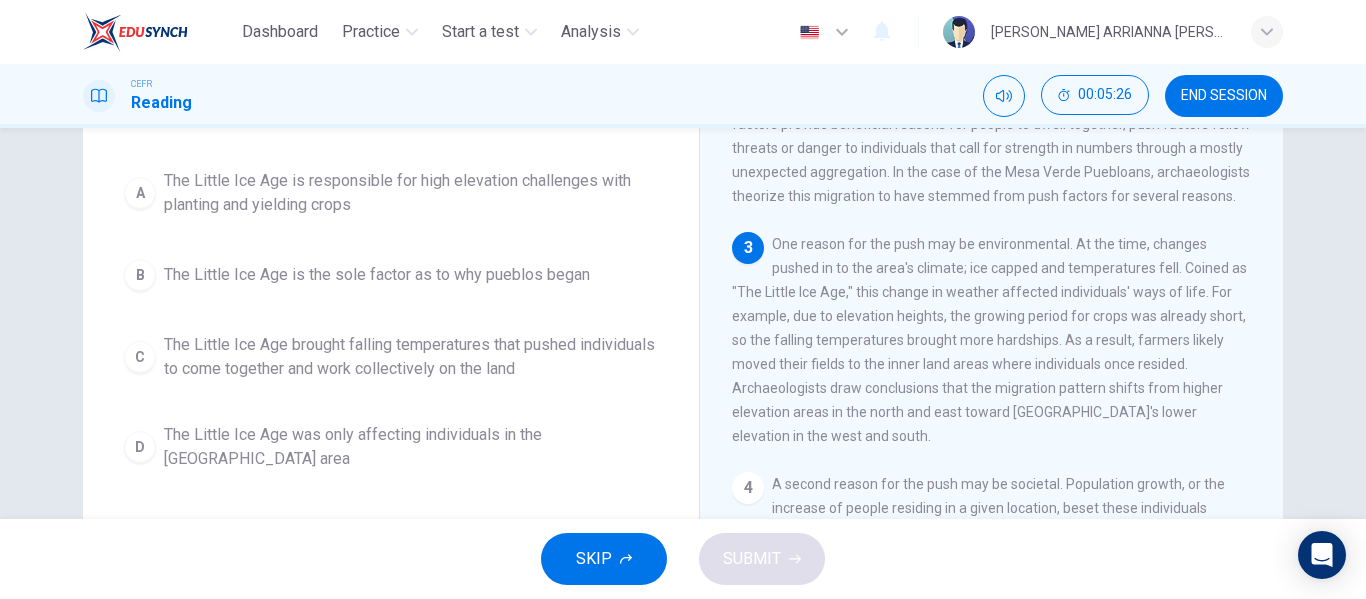 click on "One reason for the push may be environmental. At the time, changes pushed in to the area's climate; ice capped and temperatures fell. Coined as "The Little Ice Age," this change in weather affected individuals' ways of life. For example, due to elevation heights, the growing period for crops was already short, so the falling temperatures brought more hardships. As a result, farmers likely moved their fields to the inner land areas where individuals once resided. Archaeologists draw conclusions that the migration pattern shifts from higher elevation areas in the north and east toward [GEOGRAPHIC_DATA]'s lower elevation in the west and south." at bounding box center (989, 340) 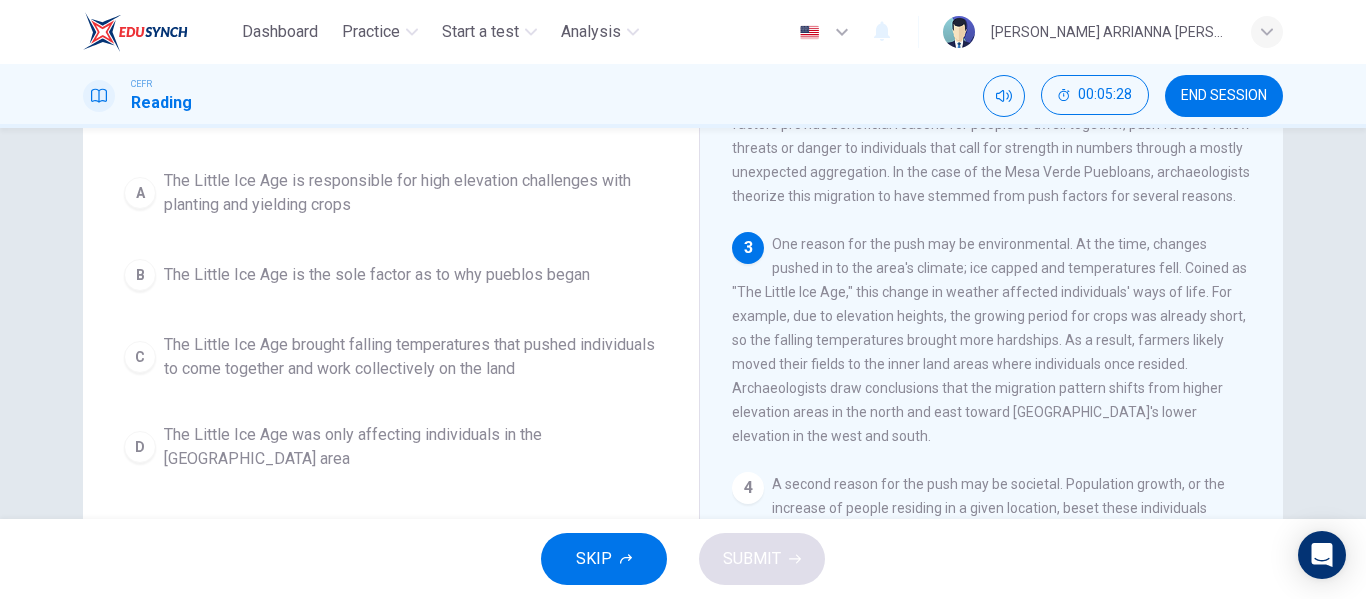 click on "One reason for the push may be environmental. At the time, changes pushed in to the area's climate; ice capped and temperatures fell. Coined as "The Little Ice Age," this change in weather affected individuals' ways of life. For example, due to elevation heights, the growing period for crops was already short, so the falling temperatures brought more hardships. As a result, farmers likely moved their fields to the inner land areas where individuals once resided. Archaeologists draw conclusions that the migration pattern shifts from higher elevation areas in the north and east toward [GEOGRAPHIC_DATA]'s lower elevation in the west and south." at bounding box center [989, 340] 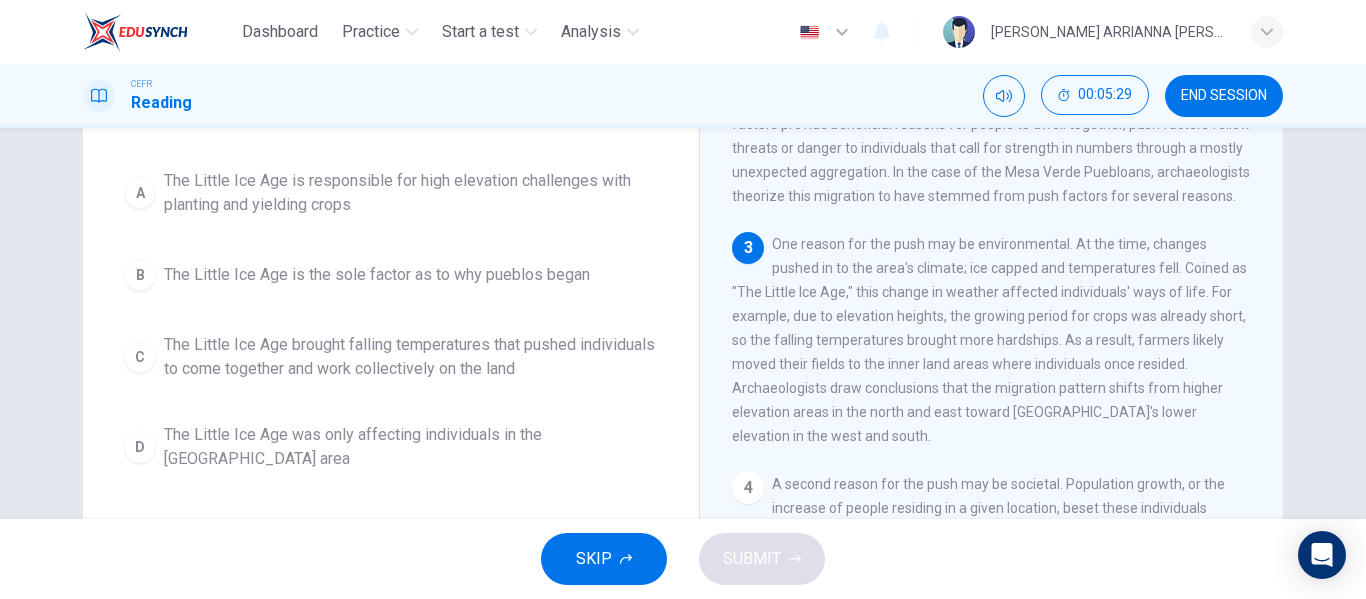 drag, startPoint x: 1201, startPoint y: 282, endPoint x: 1126, endPoint y: 313, distance: 81.154175 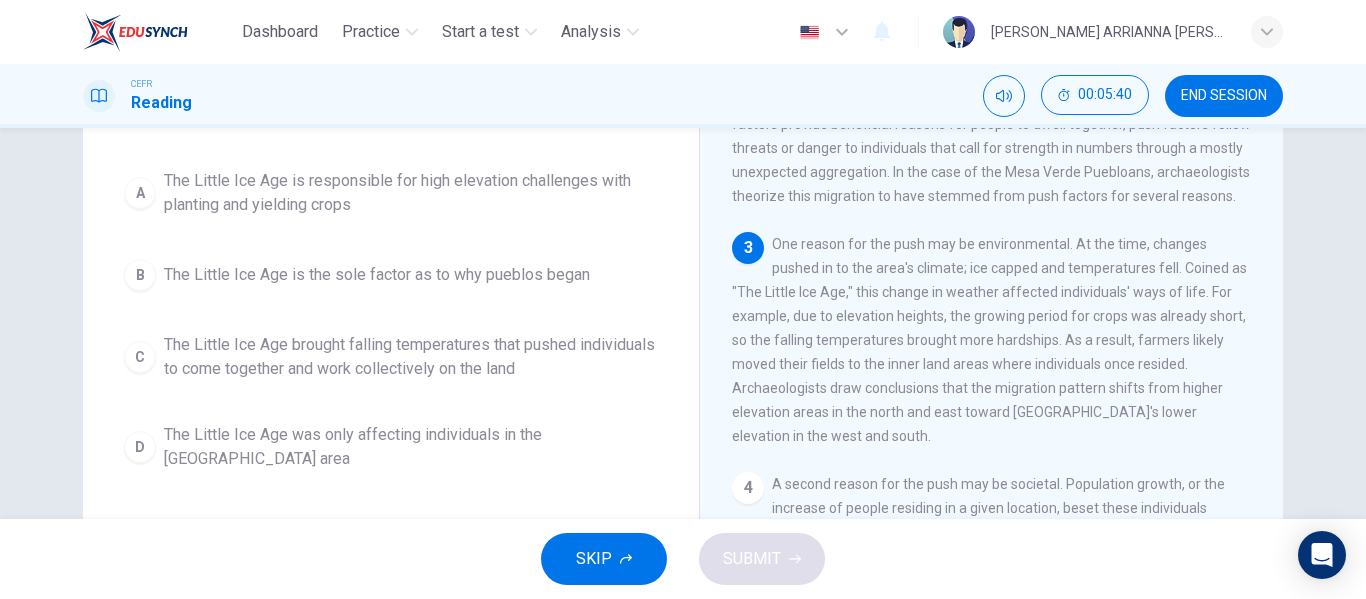 drag, startPoint x: 1053, startPoint y: 344, endPoint x: 710, endPoint y: 354, distance: 343.14575 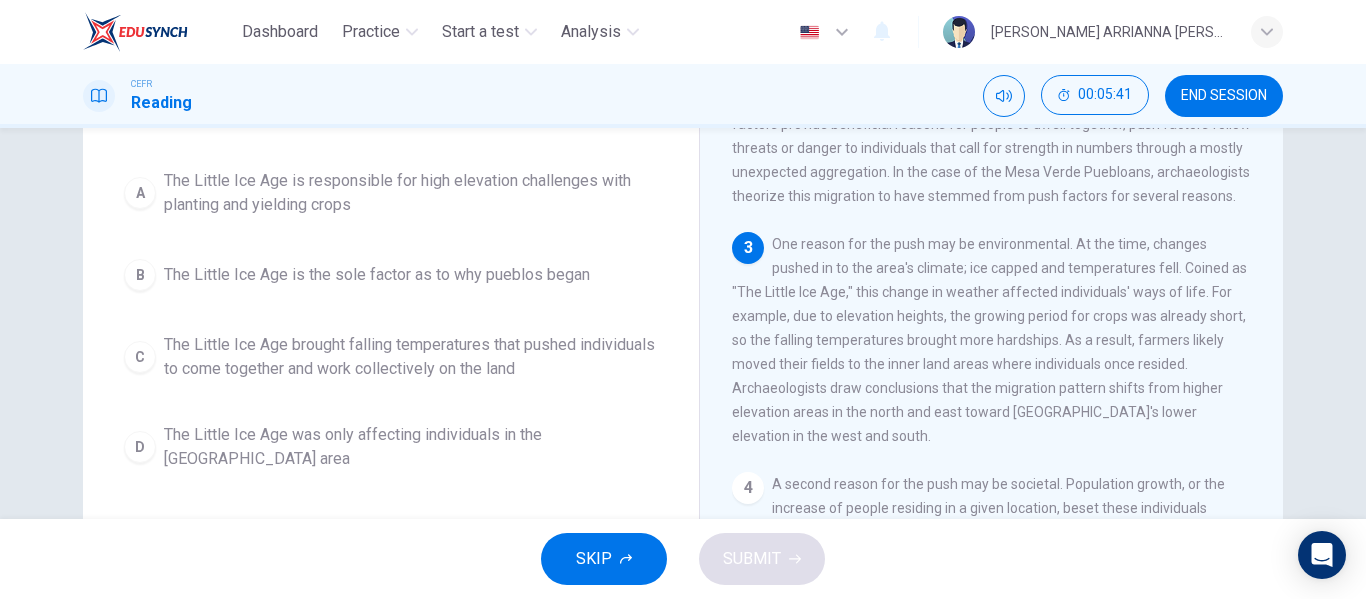 drag, startPoint x: 710, startPoint y: 354, endPoint x: 1030, endPoint y: 362, distance: 320.09998 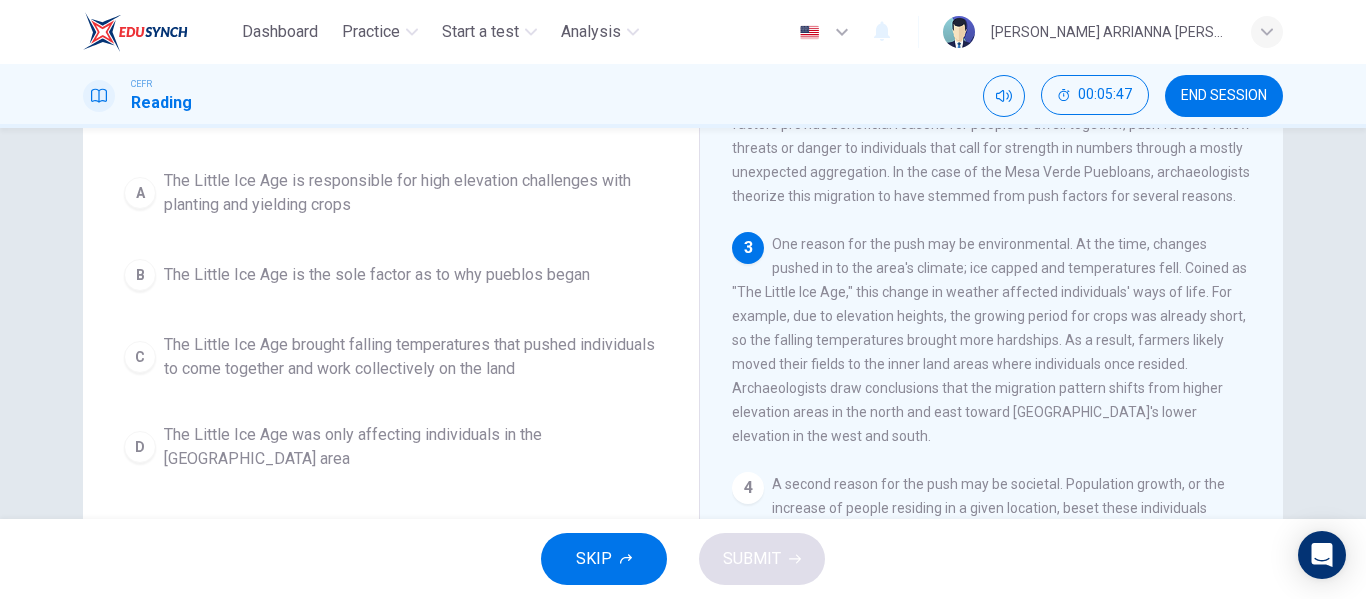 drag, startPoint x: 1058, startPoint y: 339, endPoint x: 869, endPoint y: 507, distance: 252.87349 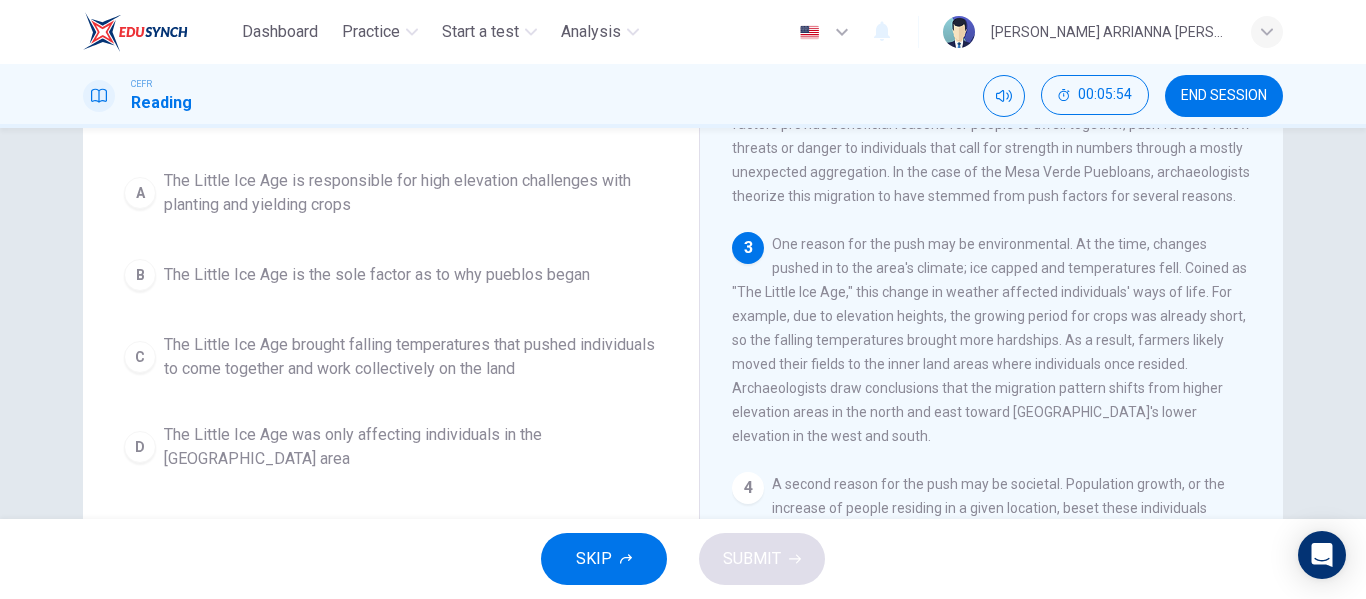 drag, startPoint x: 768, startPoint y: 235, endPoint x: 967, endPoint y: 263, distance: 200.96019 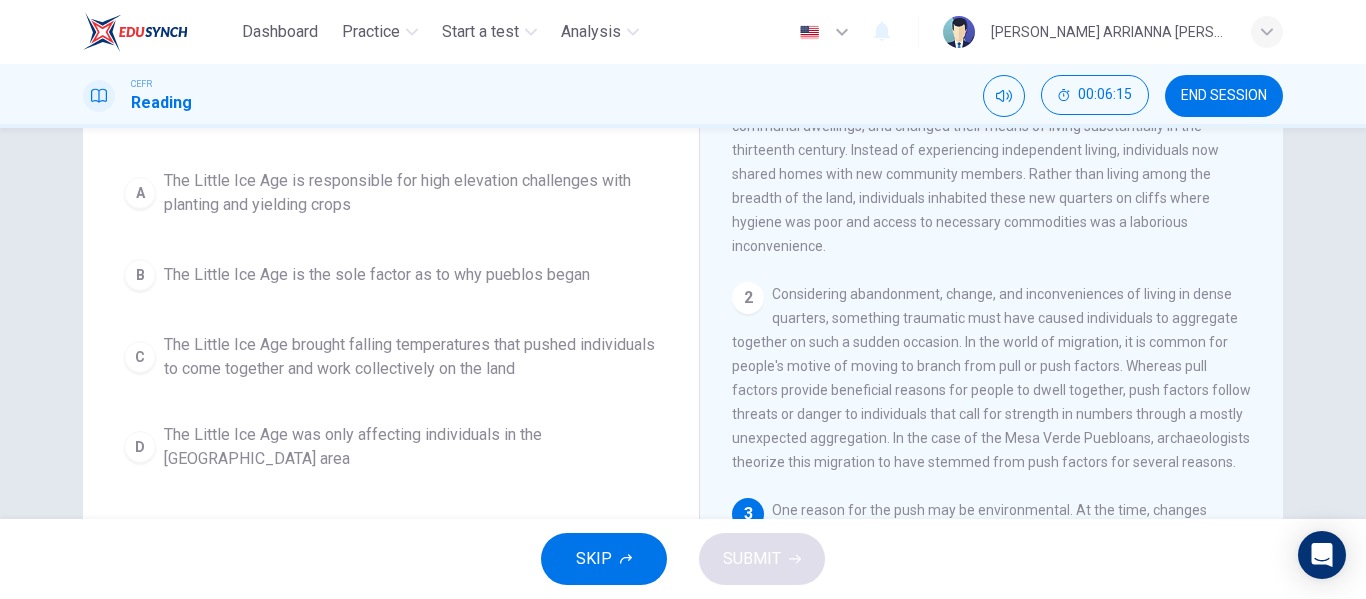 scroll, scrollTop: 0, scrollLeft: 0, axis: both 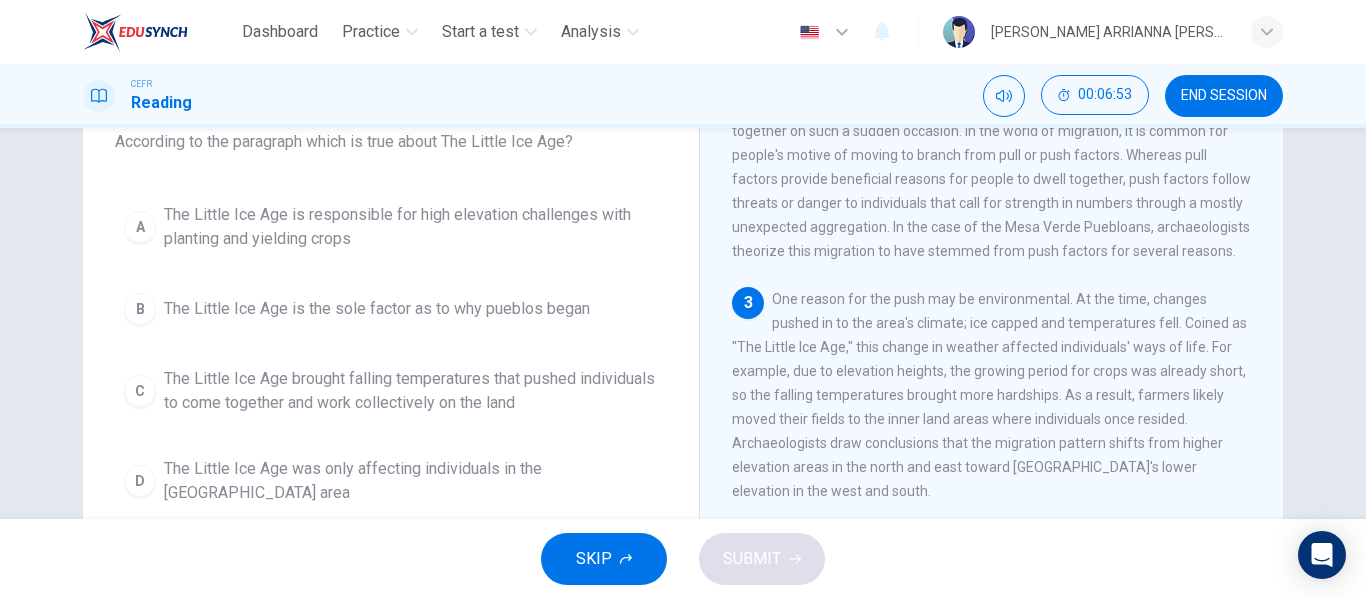 drag, startPoint x: 725, startPoint y: 442, endPoint x: 1095, endPoint y: 437, distance: 370.03378 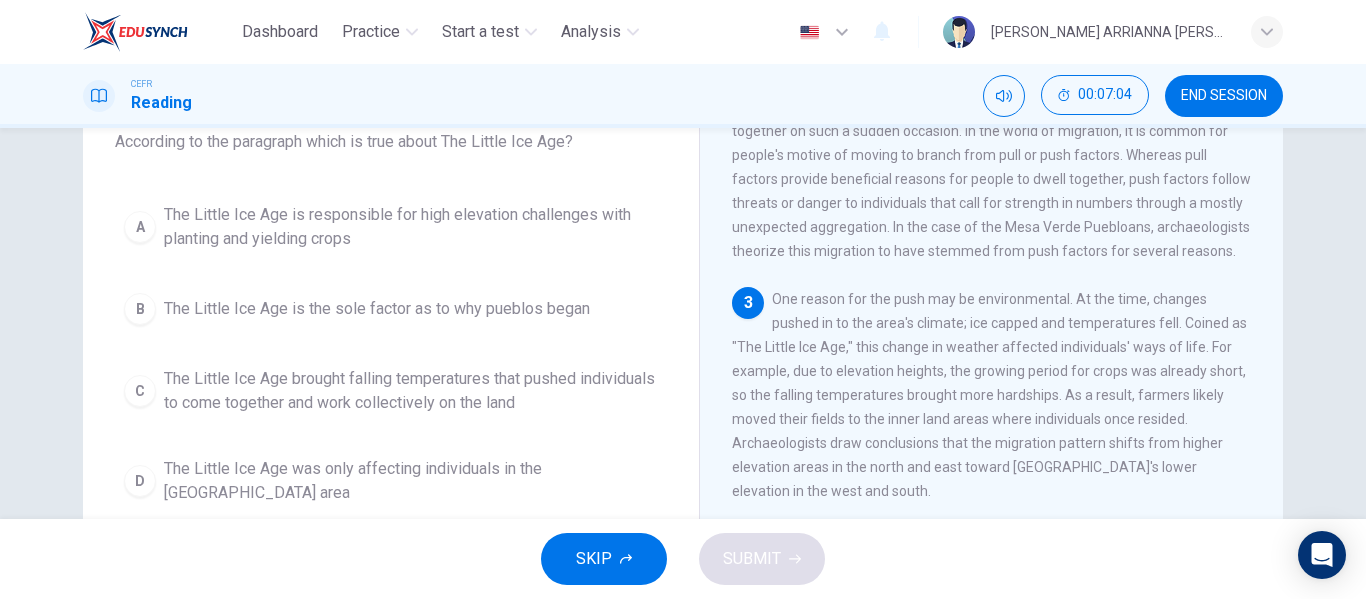 drag, startPoint x: 760, startPoint y: 311, endPoint x: 919, endPoint y: 321, distance: 159.31415 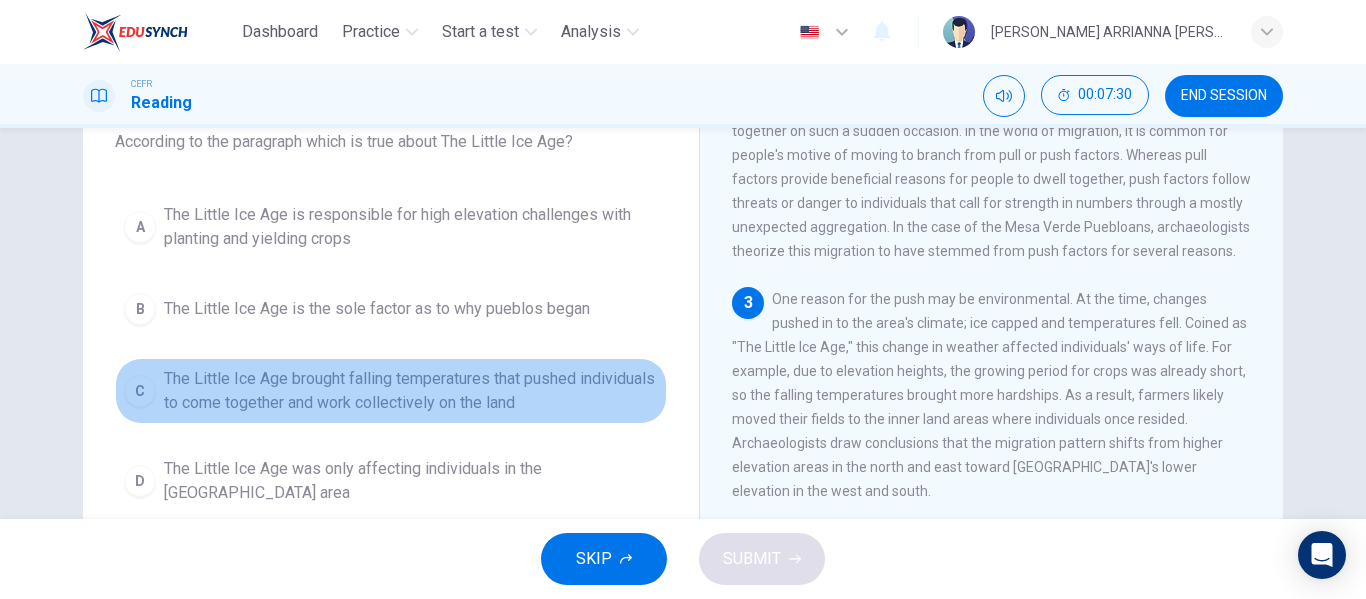click on "The Little Ice Age brought falling temperatures that pushed individuals to come together and work collectively on the land" at bounding box center (411, 391) 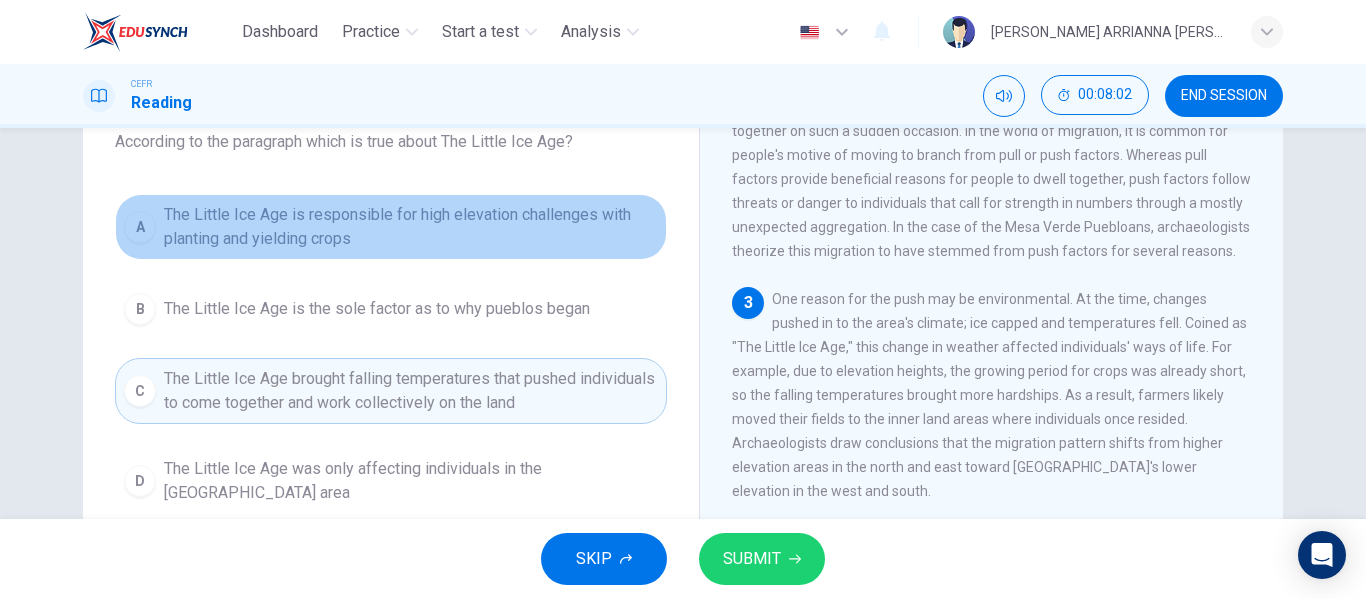 click on "The Little Ice Age is responsible for high elevation challenges with planting and yielding crops" at bounding box center (411, 227) 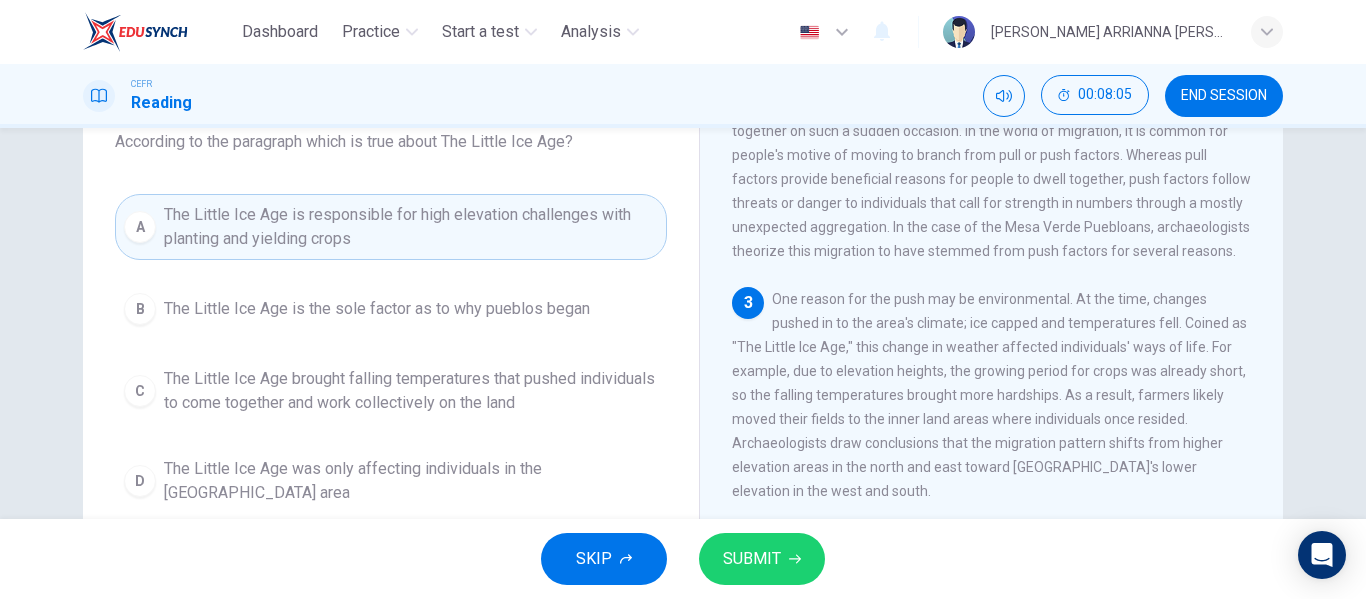 click on "SUBMIT" at bounding box center [762, 559] 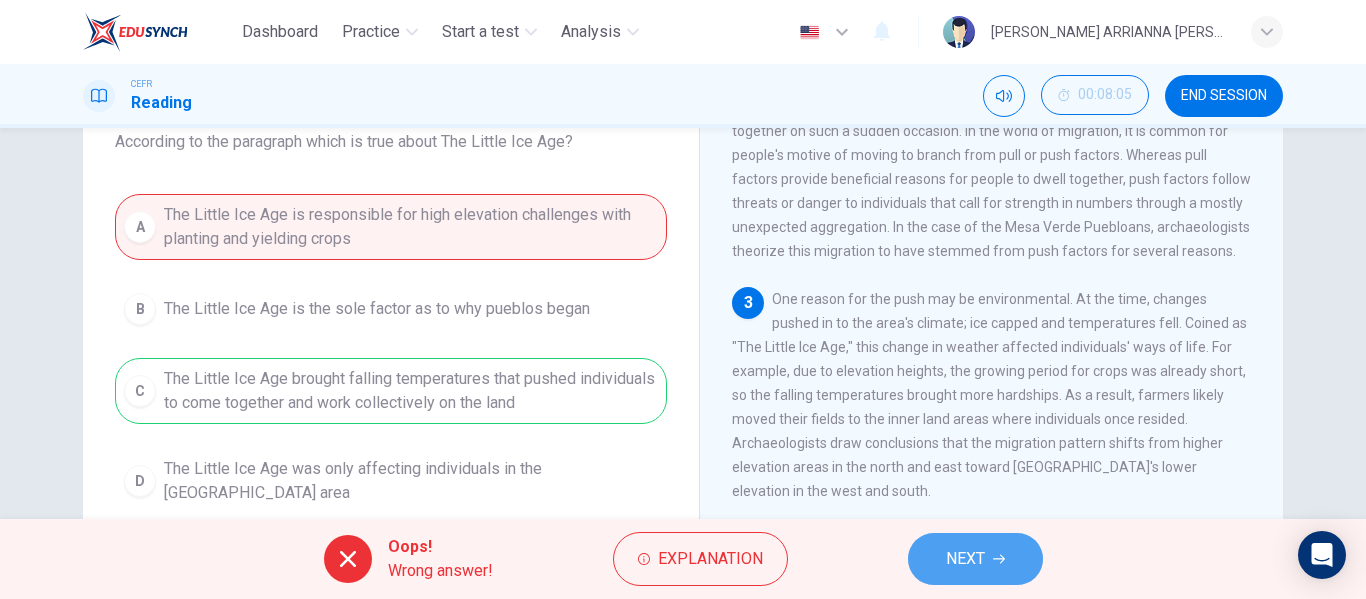 click on "NEXT" at bounding box center [975, 559] 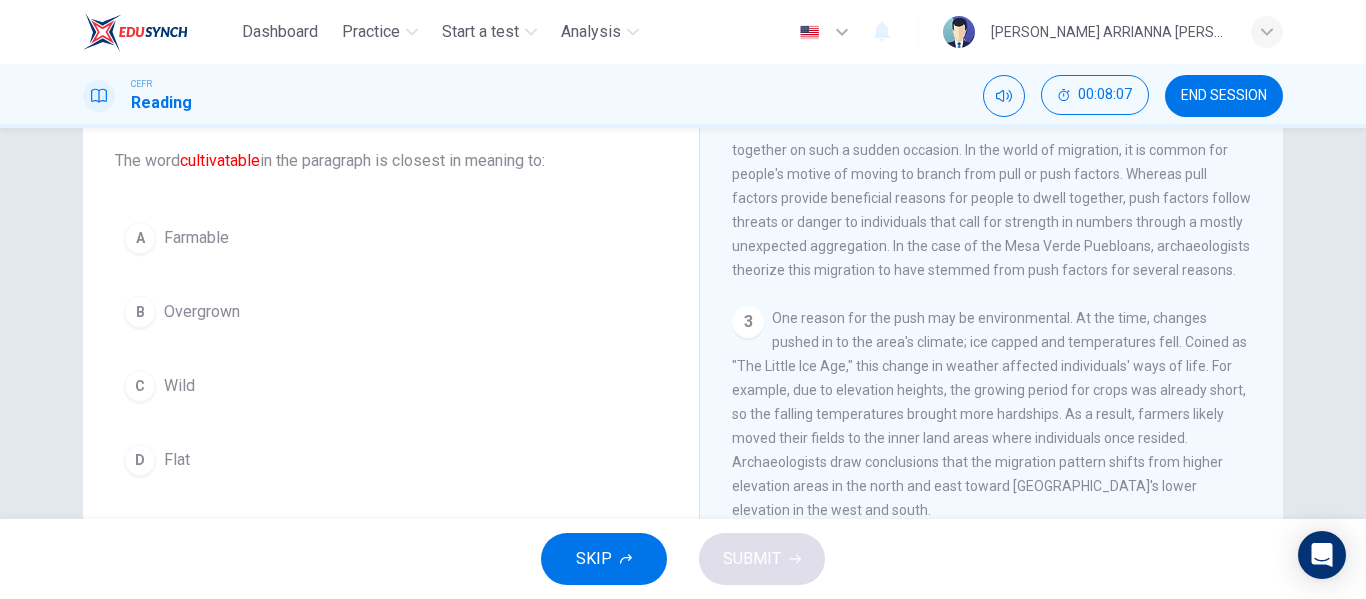 scroll, scrollTop: 116, scrollLeft: 0, axis: vertical 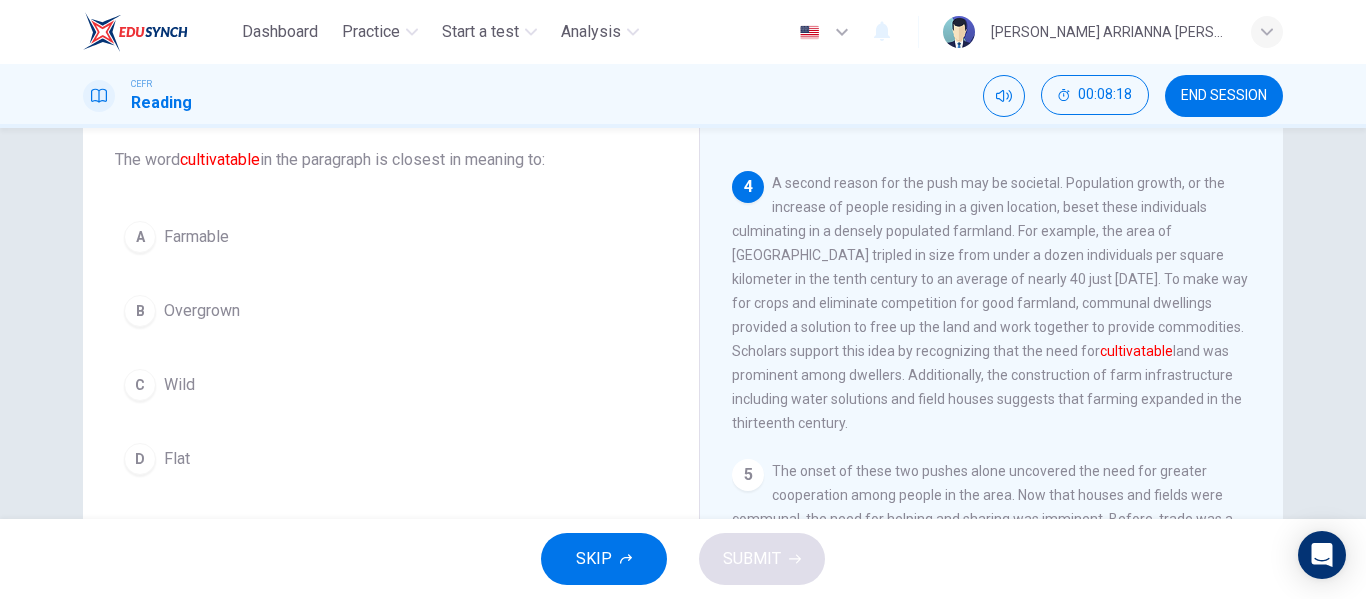 drag, startPoint x: 1014, startPoint y: 201, endPoint x: 903, endPoint y: 240, distance: 117.65203 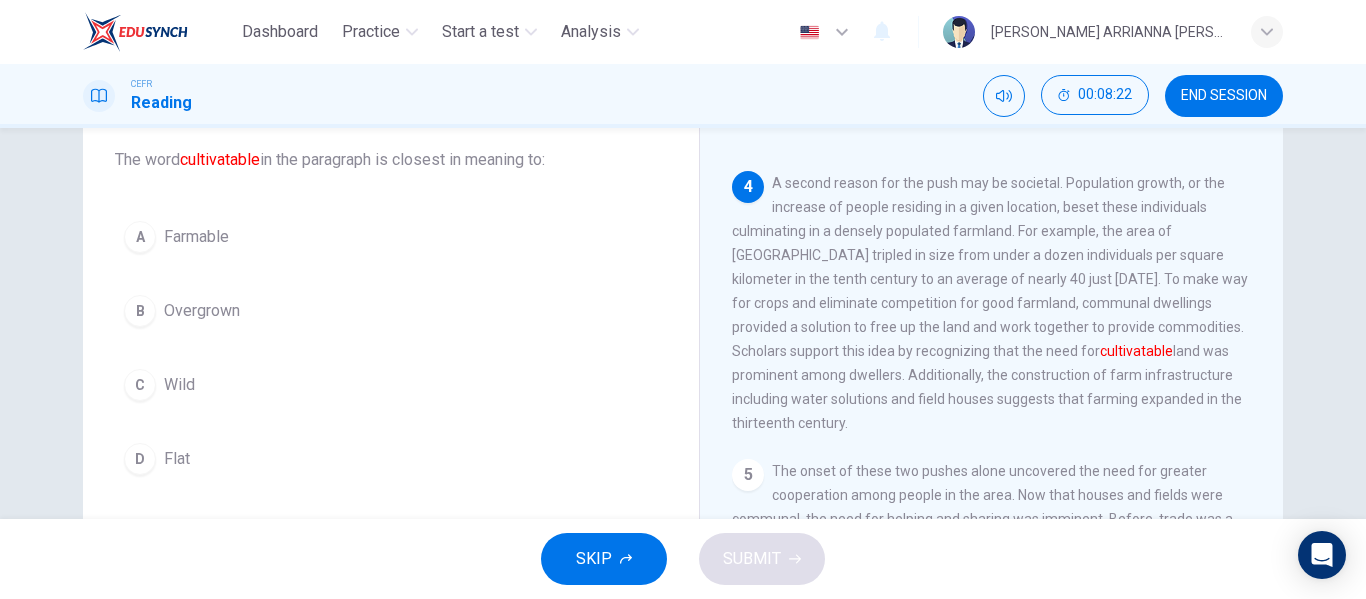 drag, startPoint x: 894, startPoint y: 260, endPoint x: 1137, endPoint y: 257, distance: 243.01852 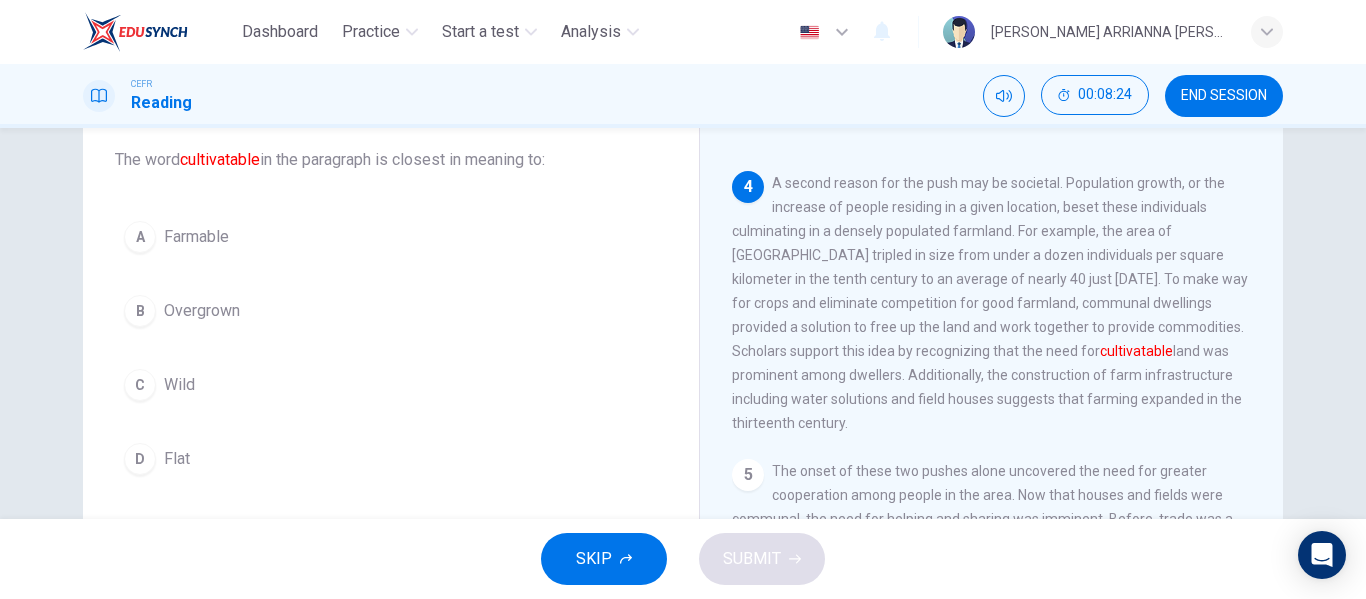 drag, startPoint x: 1155, startPoint y: 261, endPoint x: 949, endPoint y: 292, distance: 208.31947 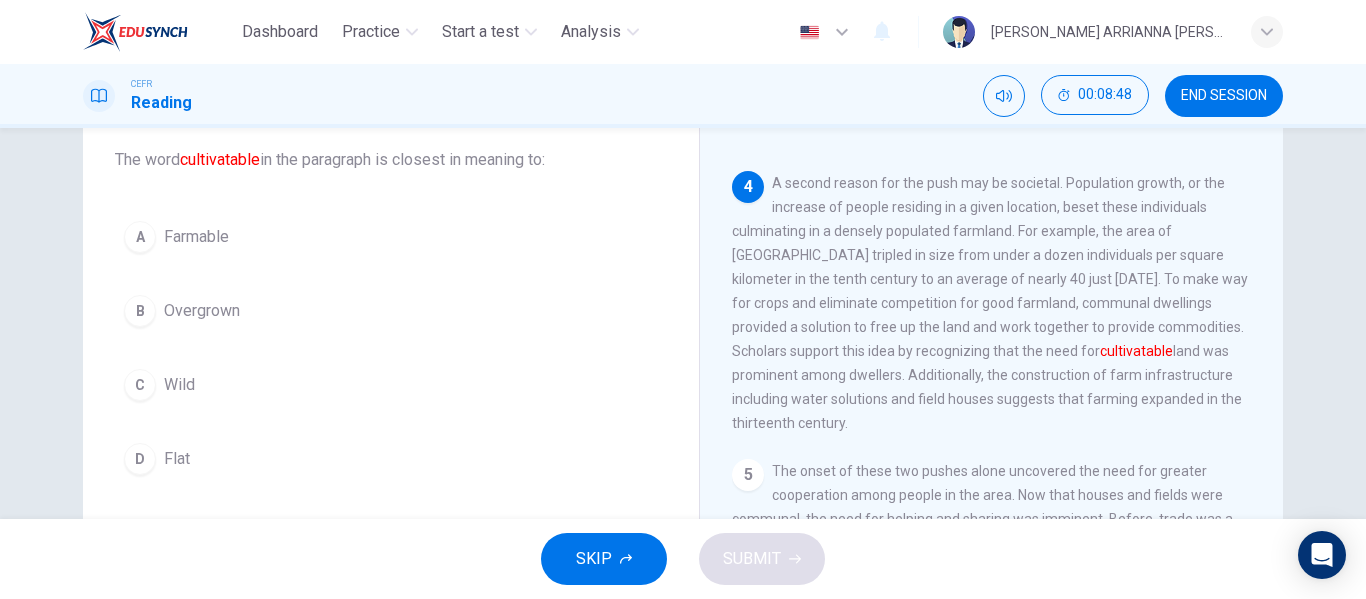 drag, startPoint x: 1057, startPoint y: 160, endPoint x: 1048, endPoint y: 190, distance: 31.320919 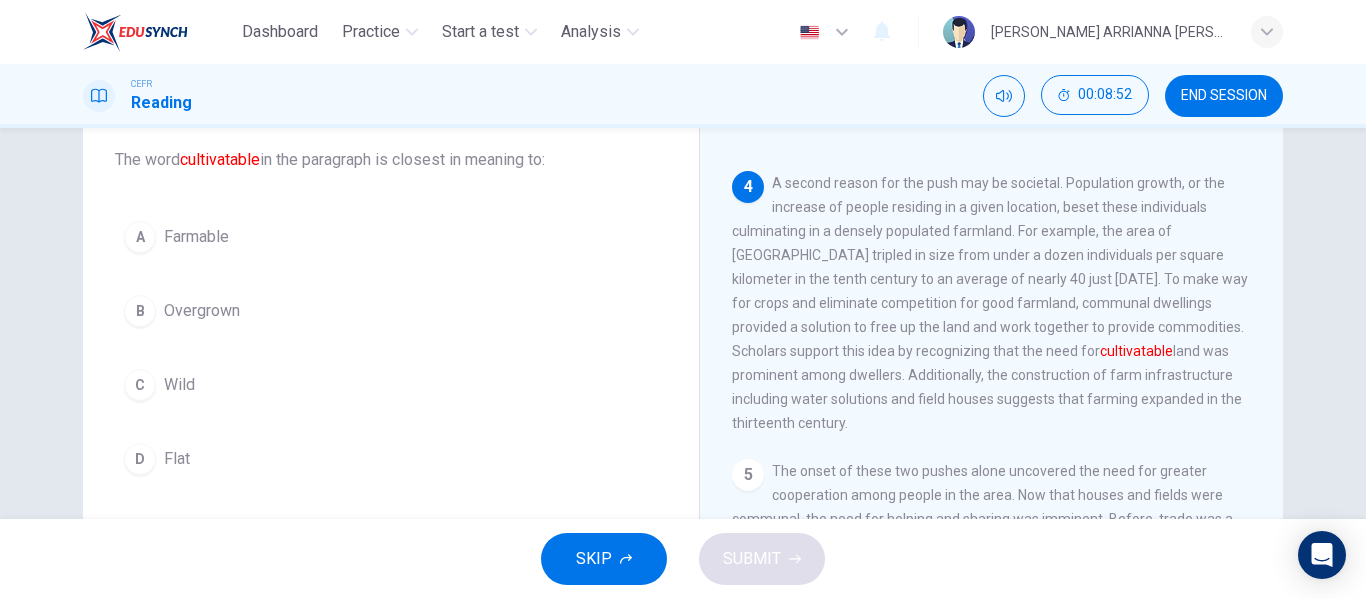 click on "A second reason for the push may be societal. Population growth, or the increase of people residing in a given location, beset these individuals culminating in a densely populated farmland. For example, the area of [GEOGRAPHIC_DATA] tripled in size from under a dozen individuals per square kilometer in the tenth century to an average of nearly 40 just [DATE]. To make way for crops and eliminate competition for good farmland, communal dwellings provided a solution to free up the land and work together to provide commodities. Scholars support this idea by recognizing that the need for  cultivatable  land was prominent among dwellers. Additionally, the construction of farm infrastructure including water solutions and field houses suggests that farming expanded in the thirteenth century." at bounding box center [990, 303] 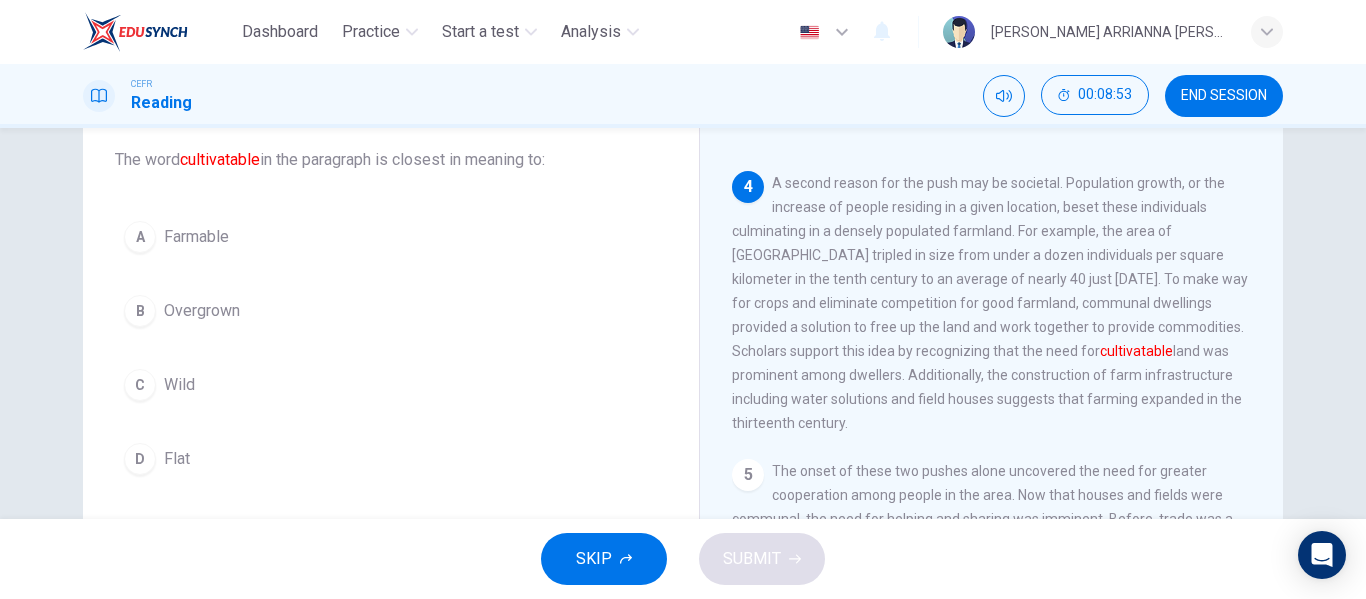 click on "A second reason for the push may be societal. Population growth, or the increase of people residing in a given location, beset these individuals culminating in a densely populated farmland. For example, the area of [GEOGRAPHIC_DATA] tripled in size from under a dozen individuals per square kilometer in the tenth century to an average of nearly 40 just [DATE]. To make way for crops and eliminate competition for good farmland, communal dwellings provided a solution to free up the land and work together to provide commodities. Scholars support this idea by recognizing that the need for  cultivatable  land was prominent among dwellers. Additionally, the construction of farm infrastructure including water solutions and field houses suggests that farming expanded in the thirteenth century." at bounding box center [990, 303] 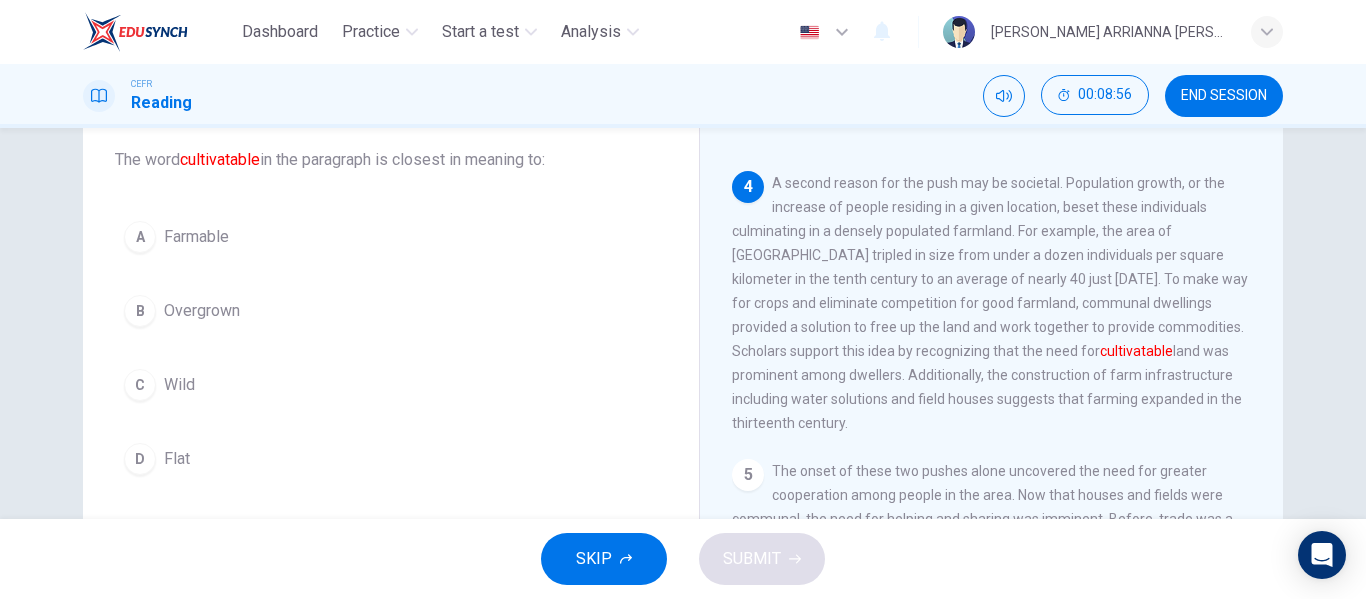 drag, startPoint x: 1057, startPoint y: 187, endPoint x: 886, endPoint y: 203, distance: 171.7469 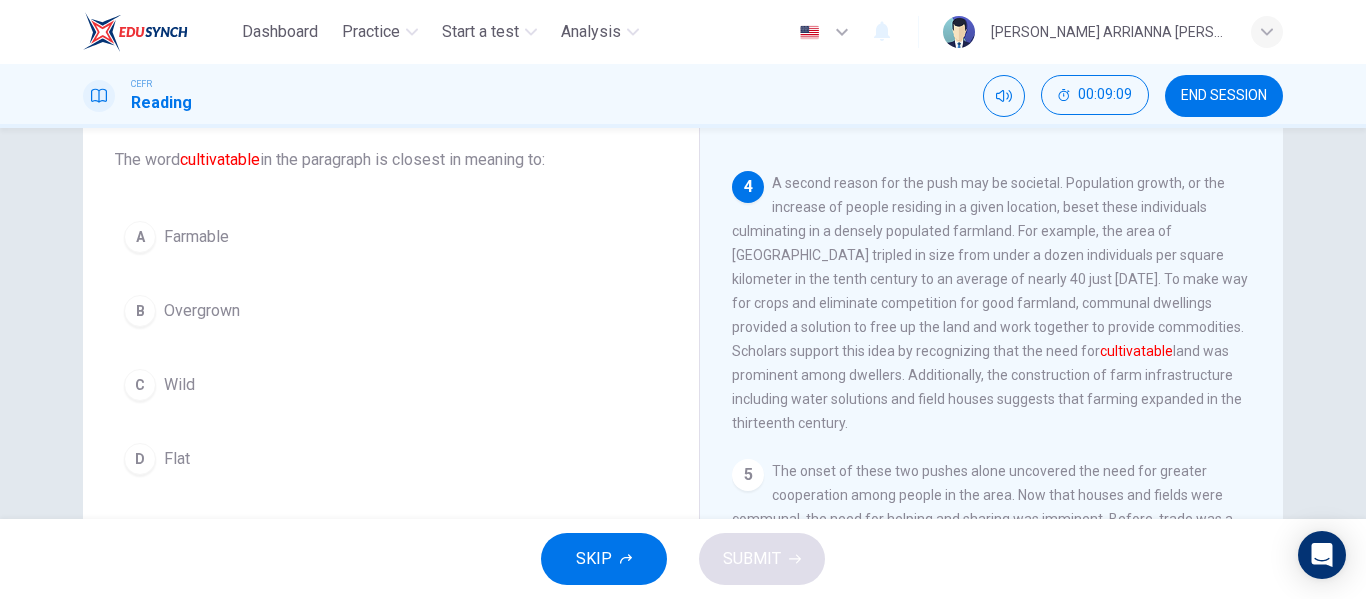 drag, startPoint x: 720, startPoint y: 334, endPoint x: 831, endPoint y: 366, distance: 115.52056 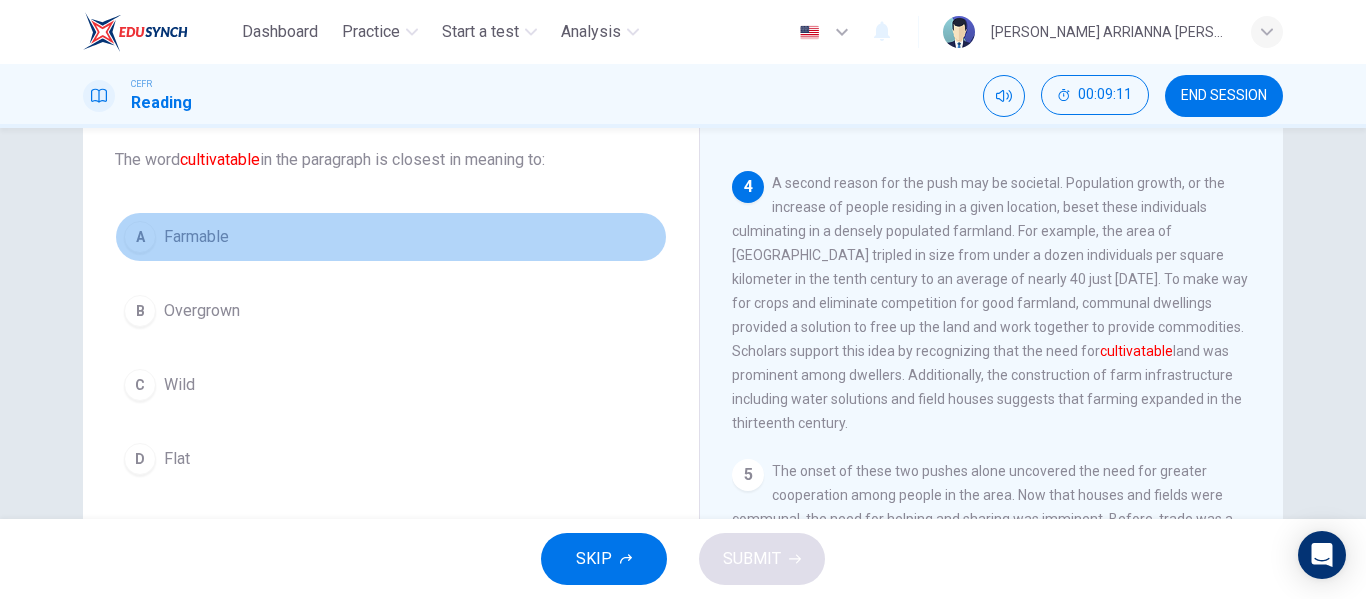 click on "Farmable" at bounding box center (196, 237) 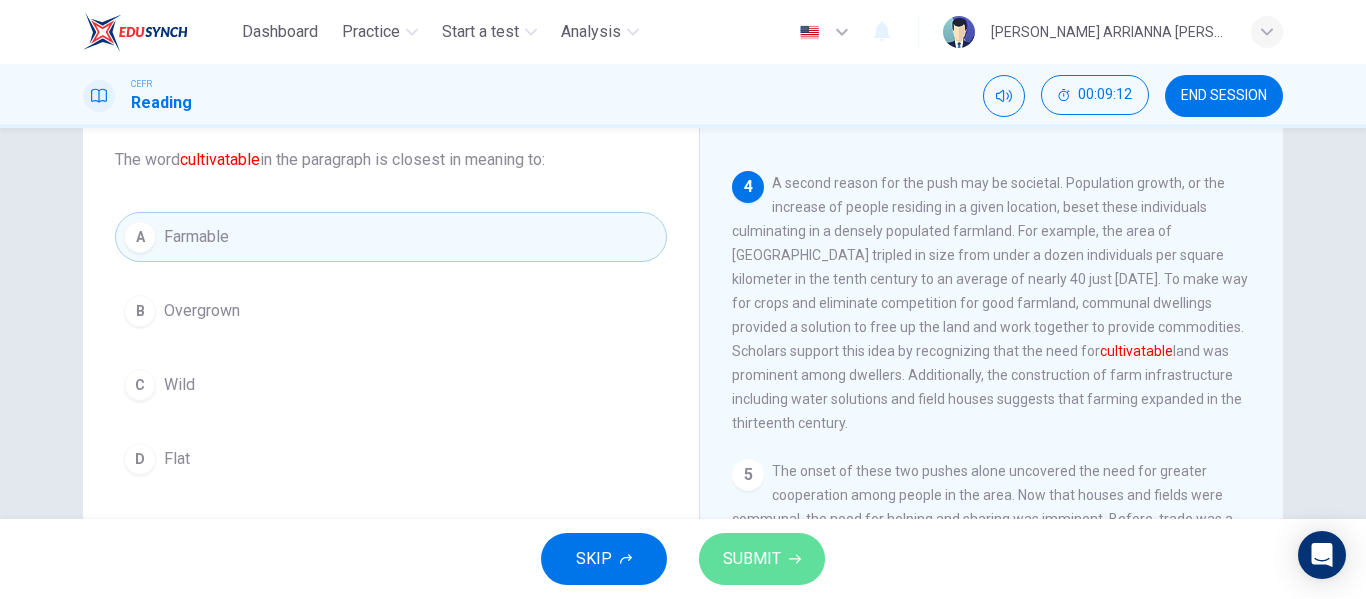 click on "SUBMIT" at bounding box center [762, 559] 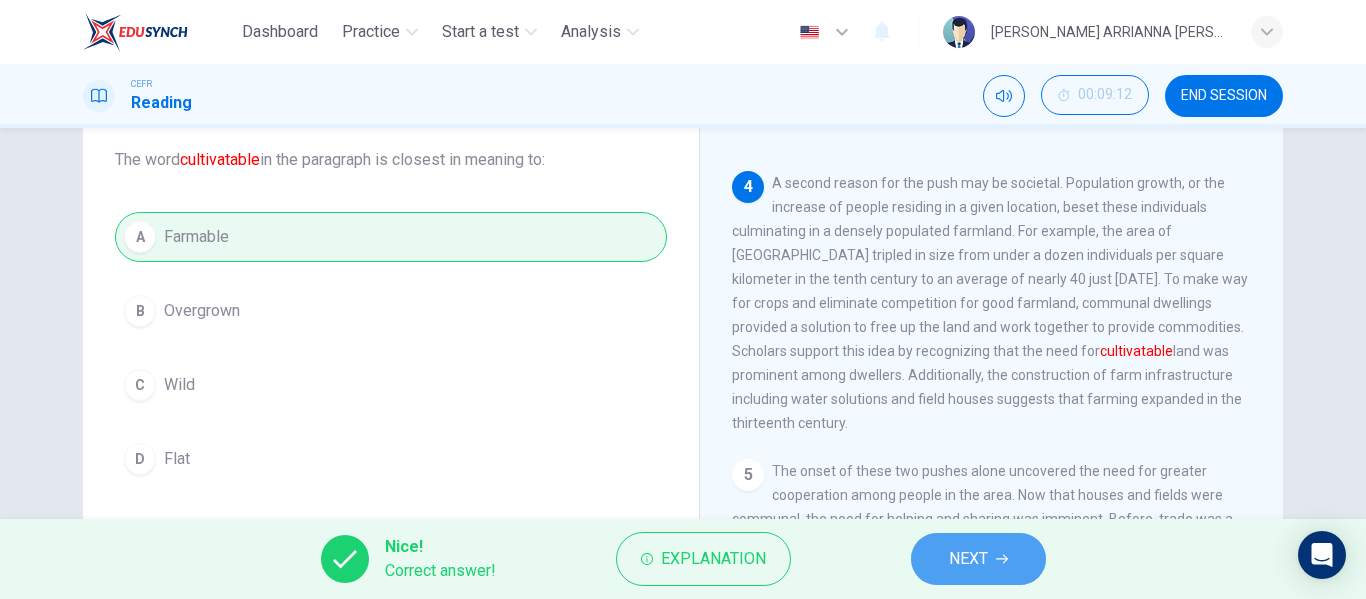 click on "NEXT" at bounding box center [978, 559] 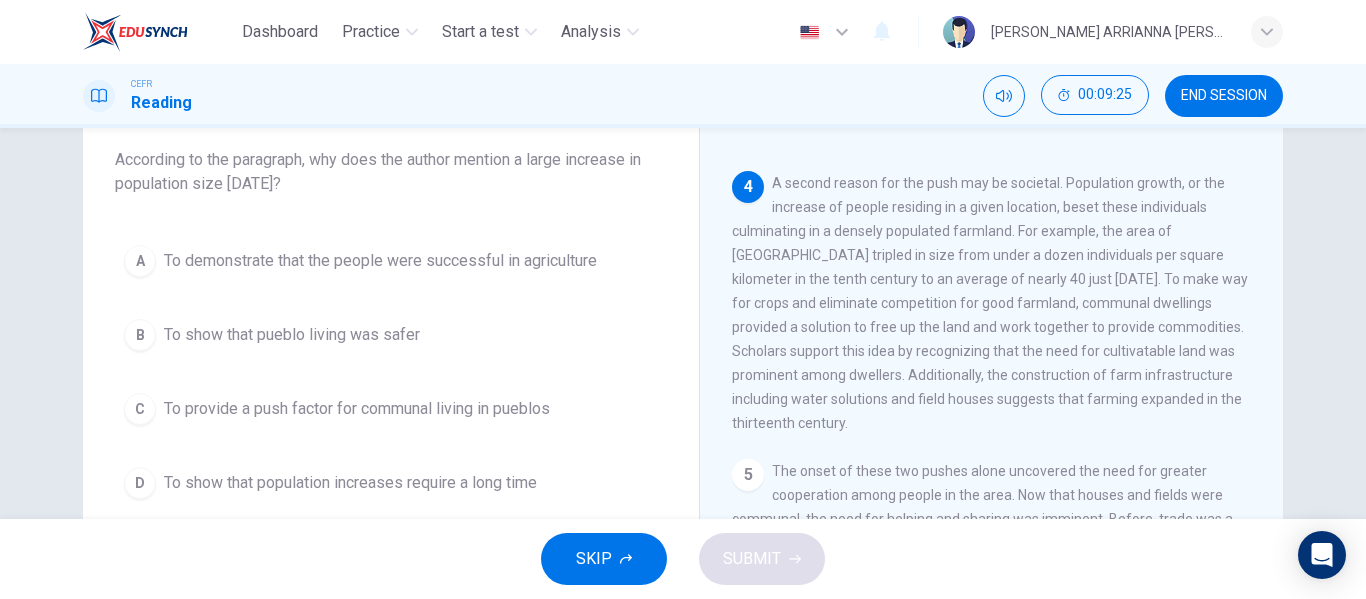 click on "A second reason for the push may be societal. Population growth, or the increase of people residing in a given location, beset these individuals culminating in a densely populated farmland. For example, the area of [GEOGRAPHIC_DATA] tripled in size from under a dozen individuals per square kilometer in the tenth century to an average of nearly 40 just [DATE]. To make way for crops and eliminate competition for good farmland, communal dwellings provided a solution to free up the land and work together to provide commodities. Scholars support this idea by recognizing that the need for cultivatable land was prominent among dwellers. Additionally, the construction of farm infrastructure including water solutions and field houses suggests that farming expanded in the thirteenth century." at bounding box center (990, 303) 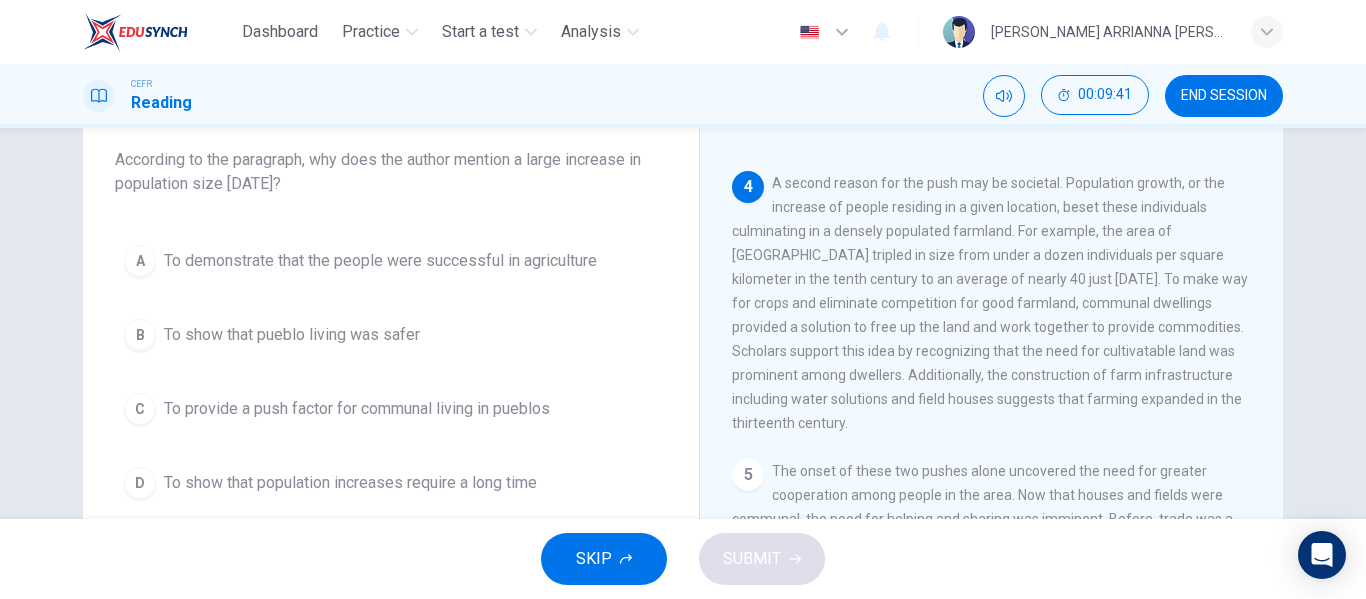 drag, startPoint x: 767, startPoint y: 157, endPoint x: 933, endPoint y: 158, distance: 166.003 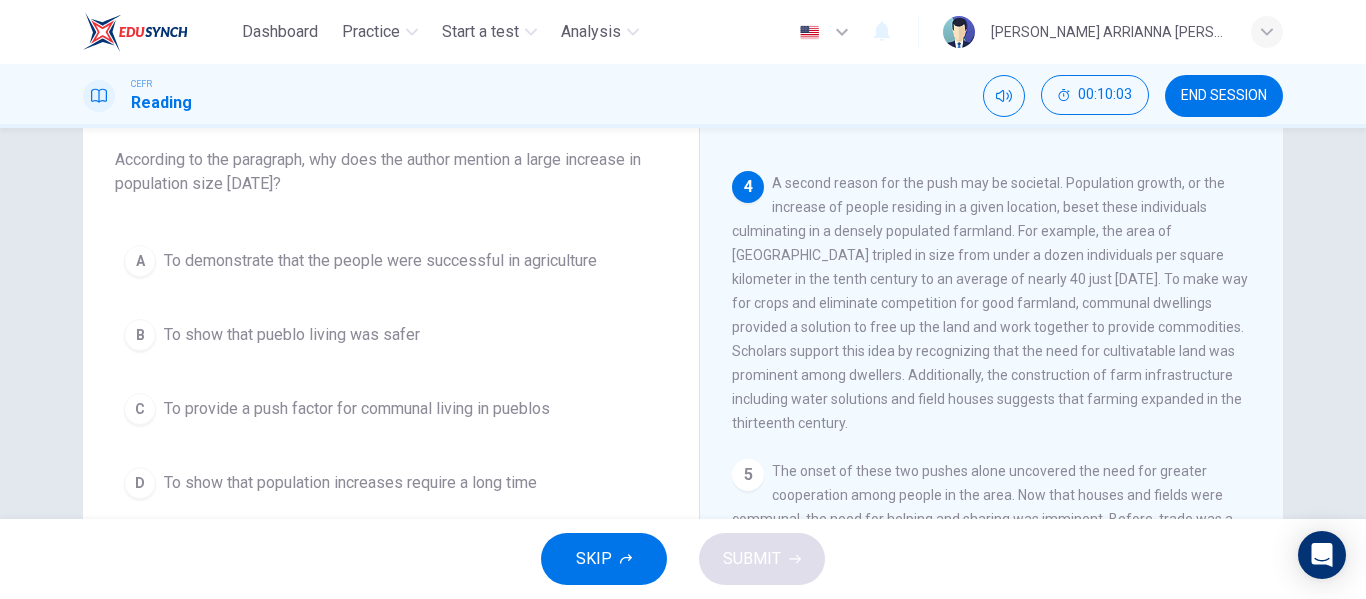 drag, startPoint x: 1056, startPoint y: 186, endPoint x: 894, endPoint y: 215, distance: 164.57521 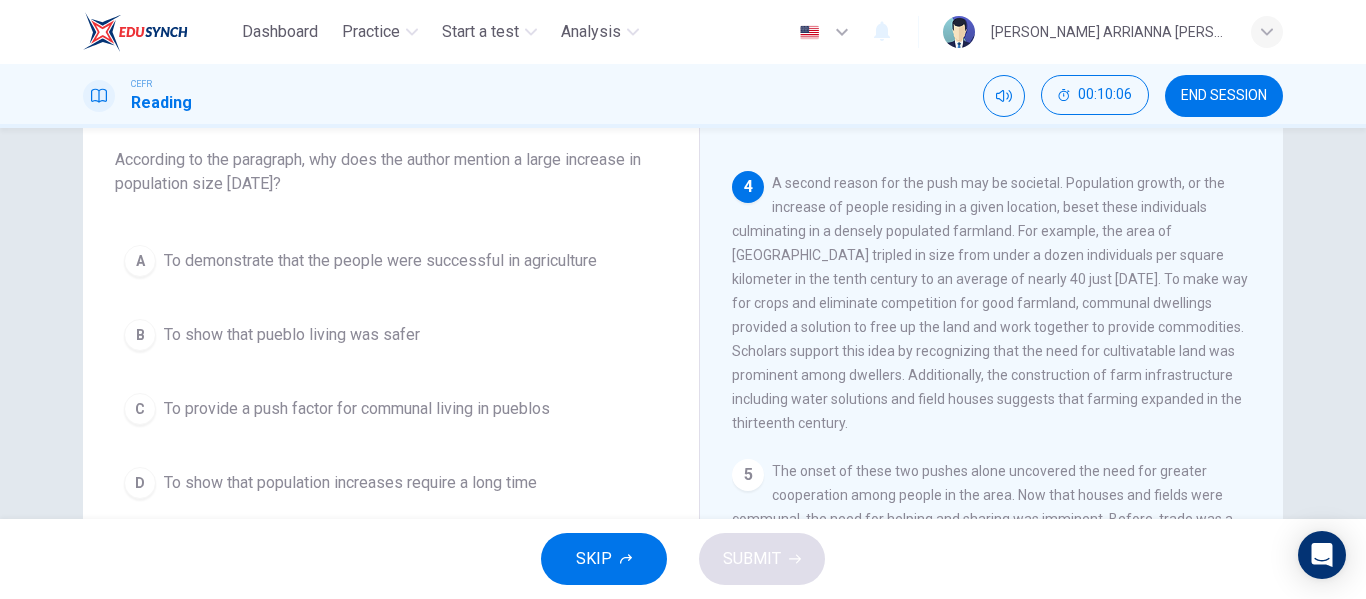 drag, startPoint x: 1009, startPoint y: 213, endPoint x: 914, endPoint y: 240, distance: 98.762344 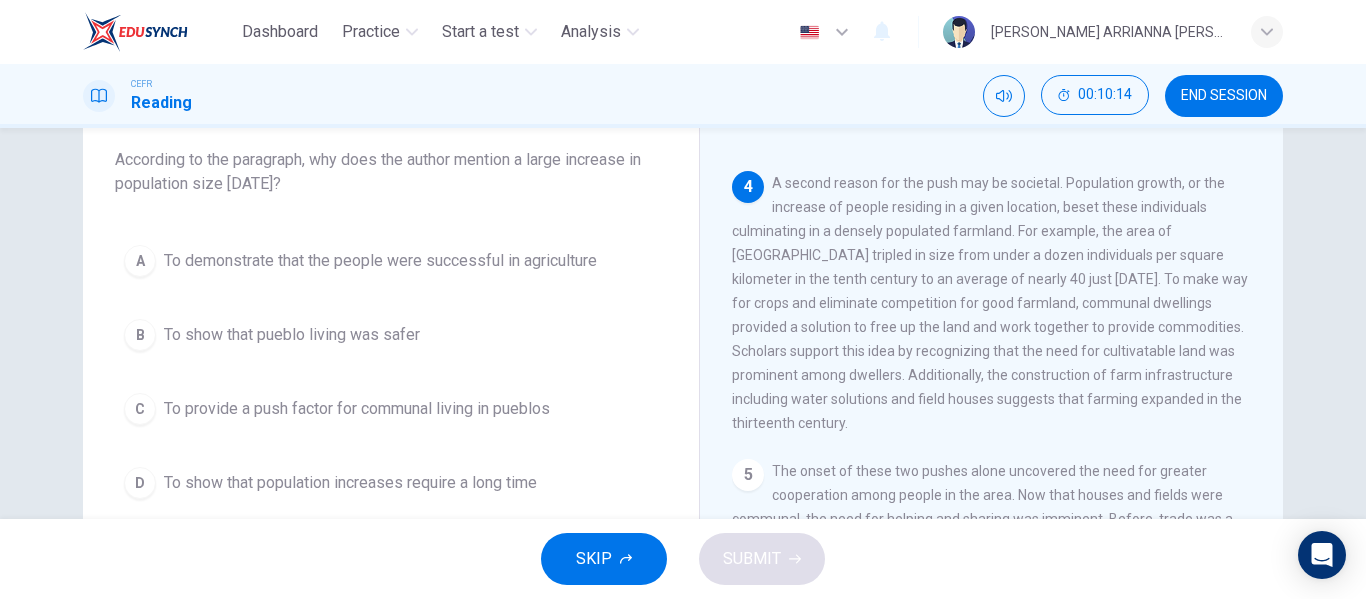 drag, startPoint x: 1060, startPoint y: 159, endPoint x: 938, endPoint y: 192, distance: 126.38433 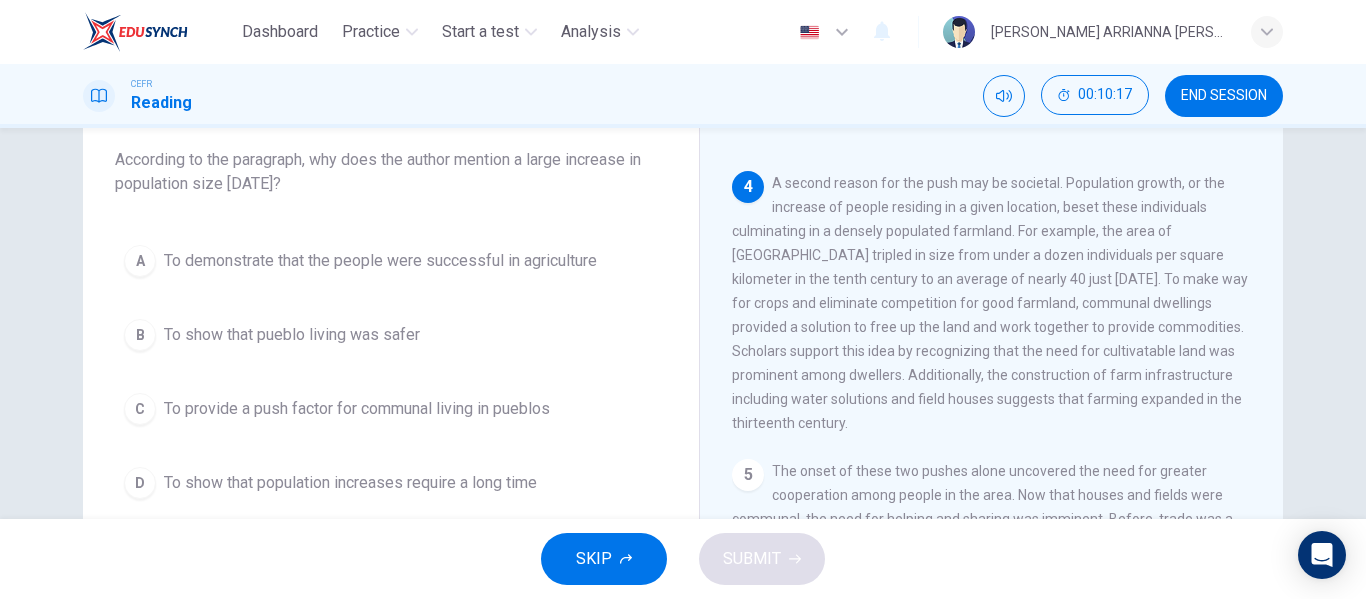 drag, startPoint x: 731, startPoint y: 214, endPoint x: 1055, endPoint y: 227, distance: 324.2607 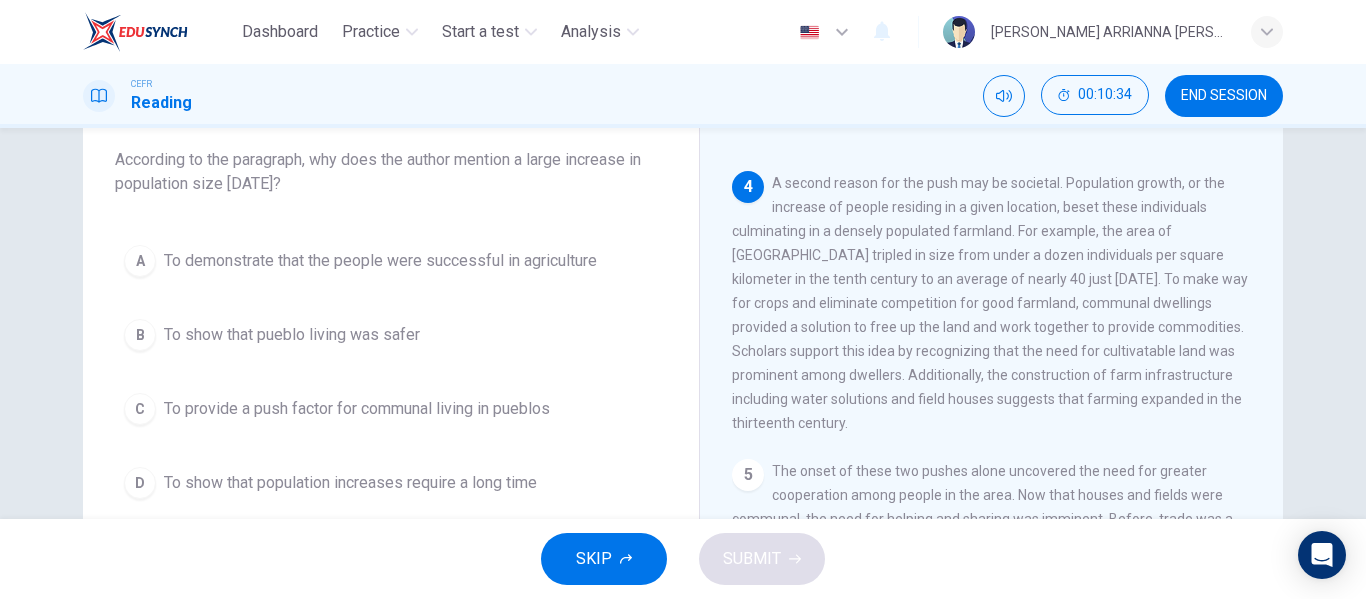 drag, startPoint x: 907, startPoint y: 356, endPoint x: 850, endPoint y: 402, distance: 73.24616 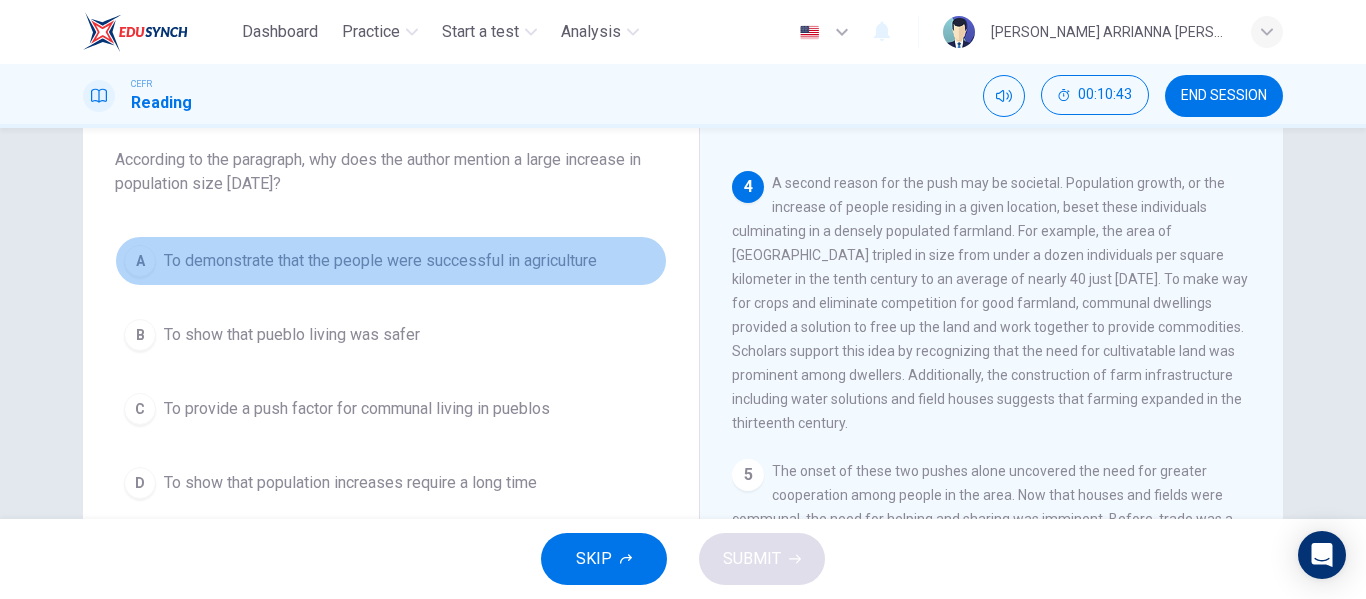 click on "To demonstrate that the people were successful in agriculture" at bounding box center (380, 261) 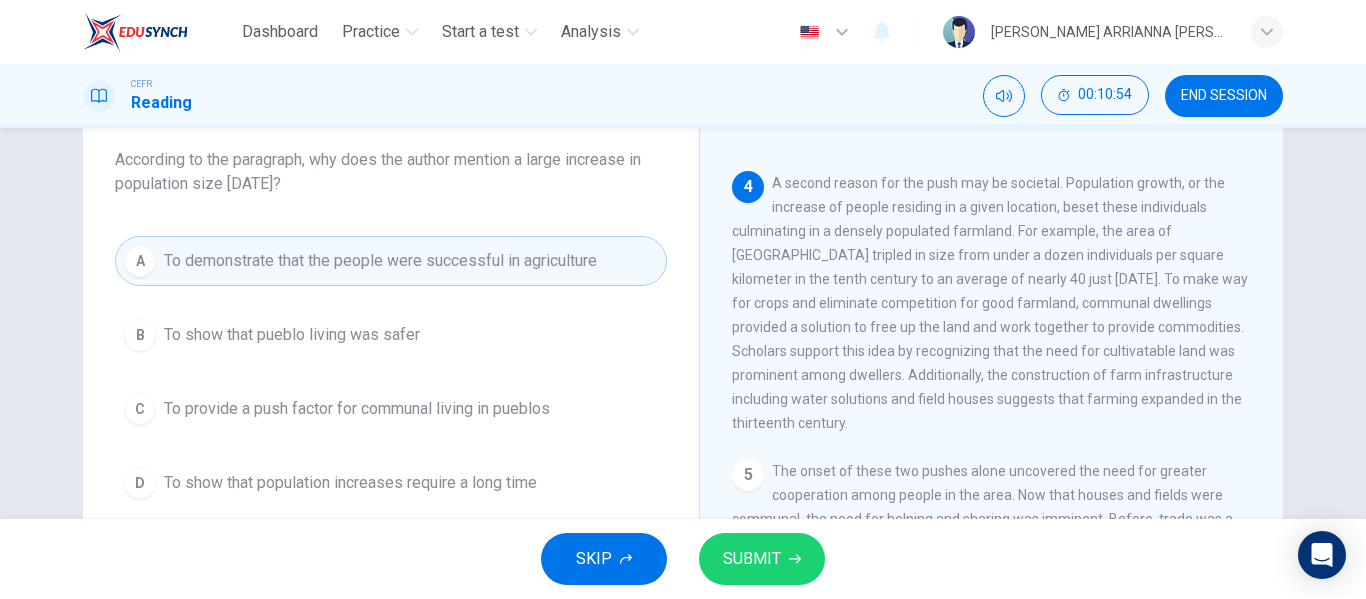 click on "SUBMIT" at bounding box center (752, 559) 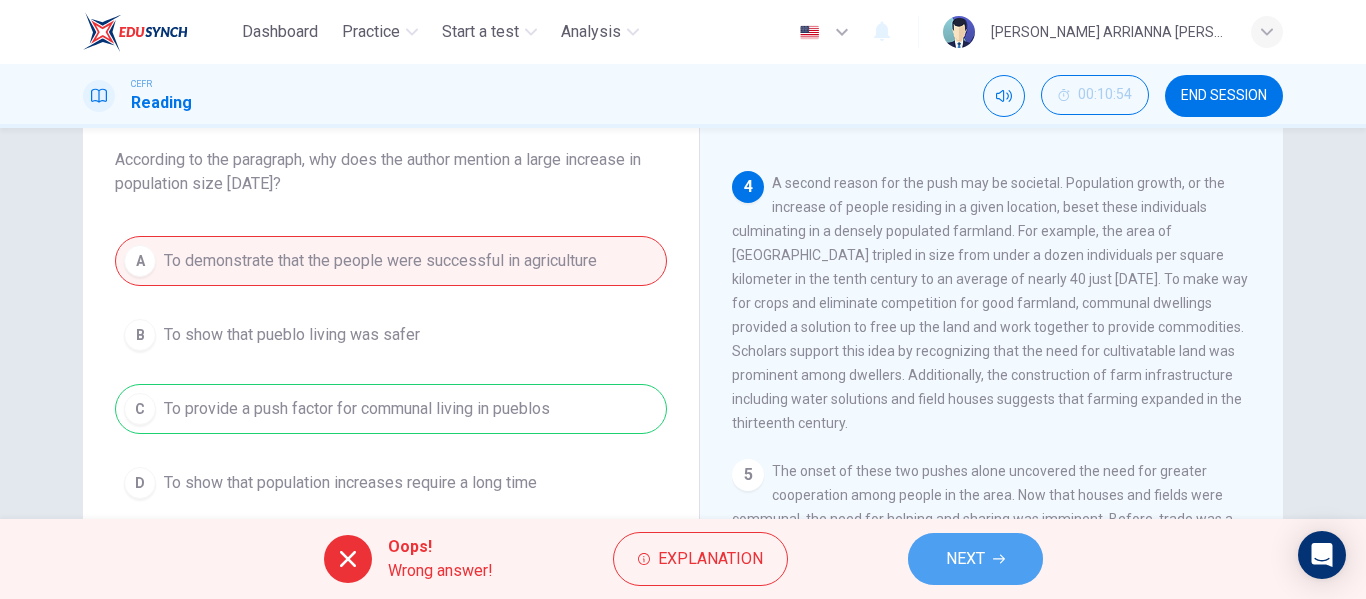 click on "NEXT" at bounding box center (965, 559) 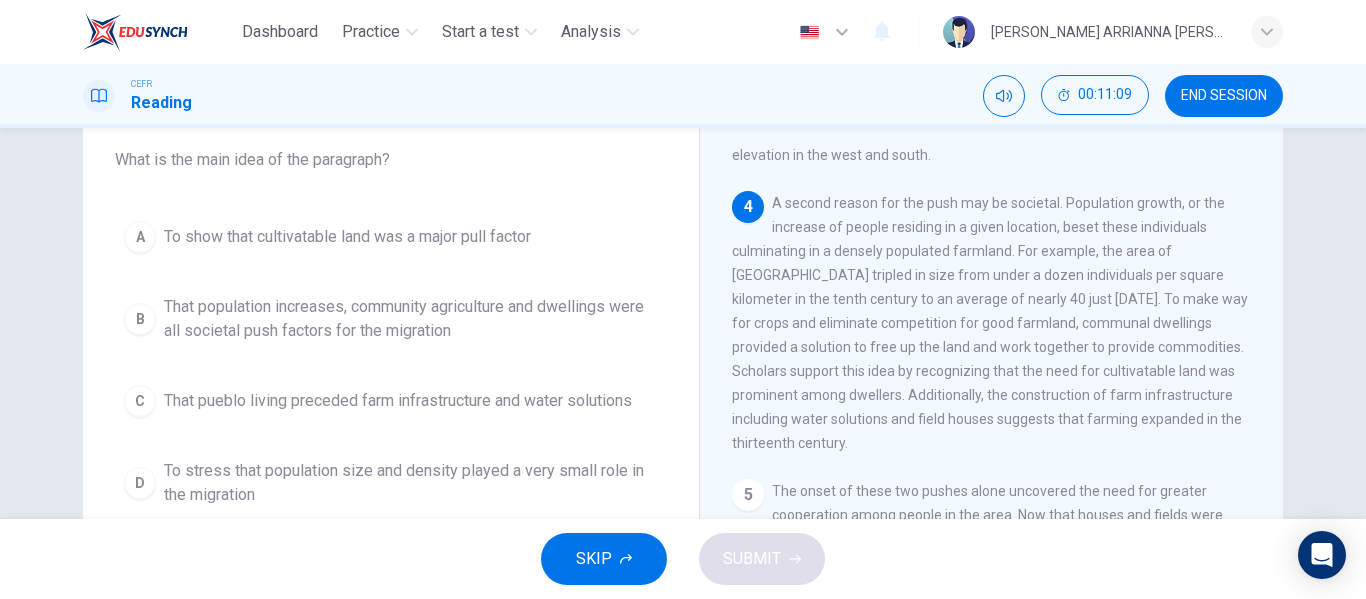 scroll, scrollTop: 622, scrollLeft: 0, axis: vertical 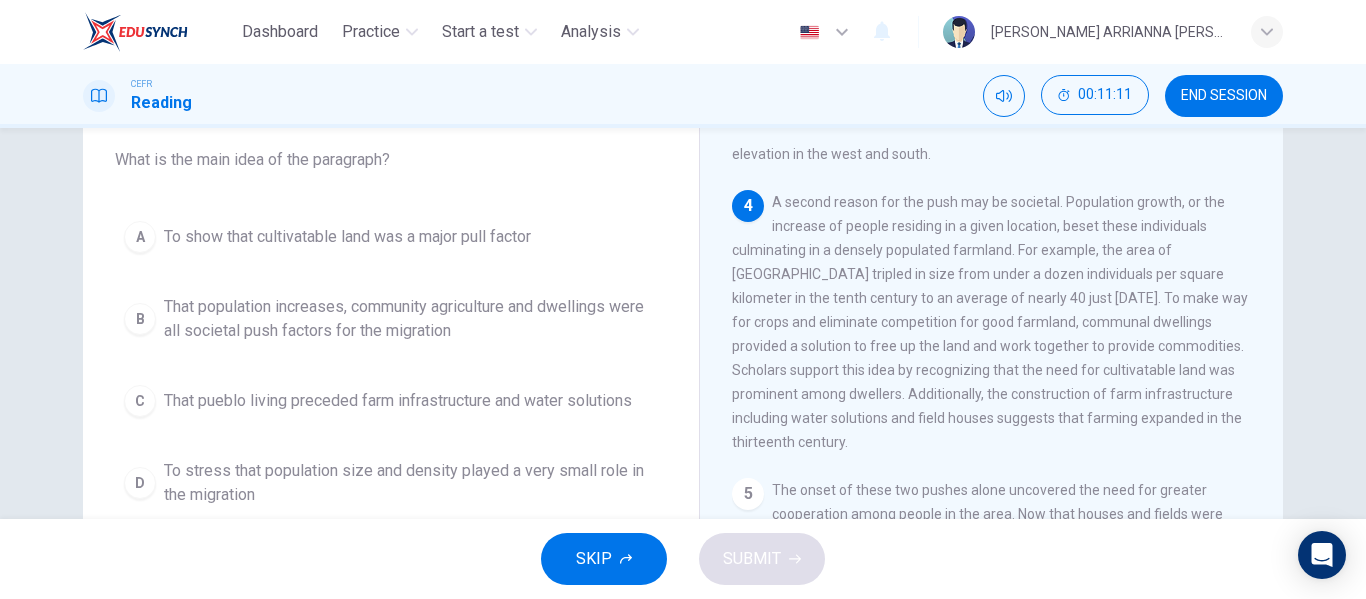drag, startPoint x: 772, startPoint y: 204, endPoint x: 1082, endPoint y: 278, distance: 318.7099 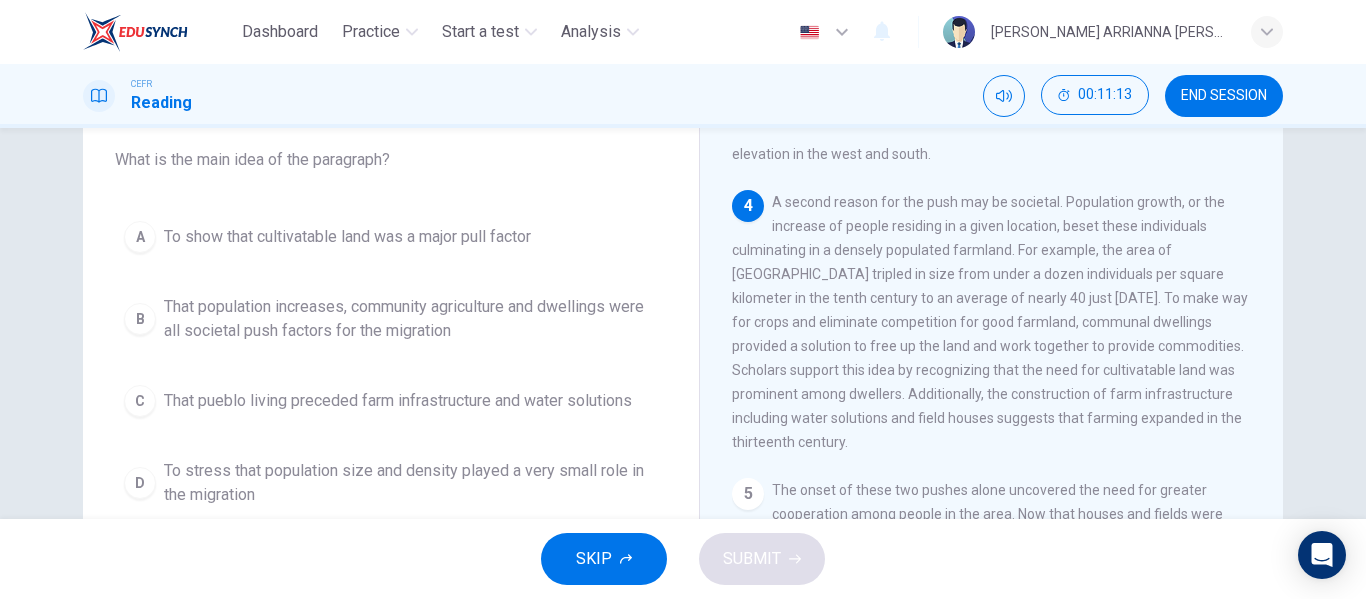drag, startPoint x: 767, startPoint y: 201, endPoint x: 807, endPoint y: 249, distance: 62.482 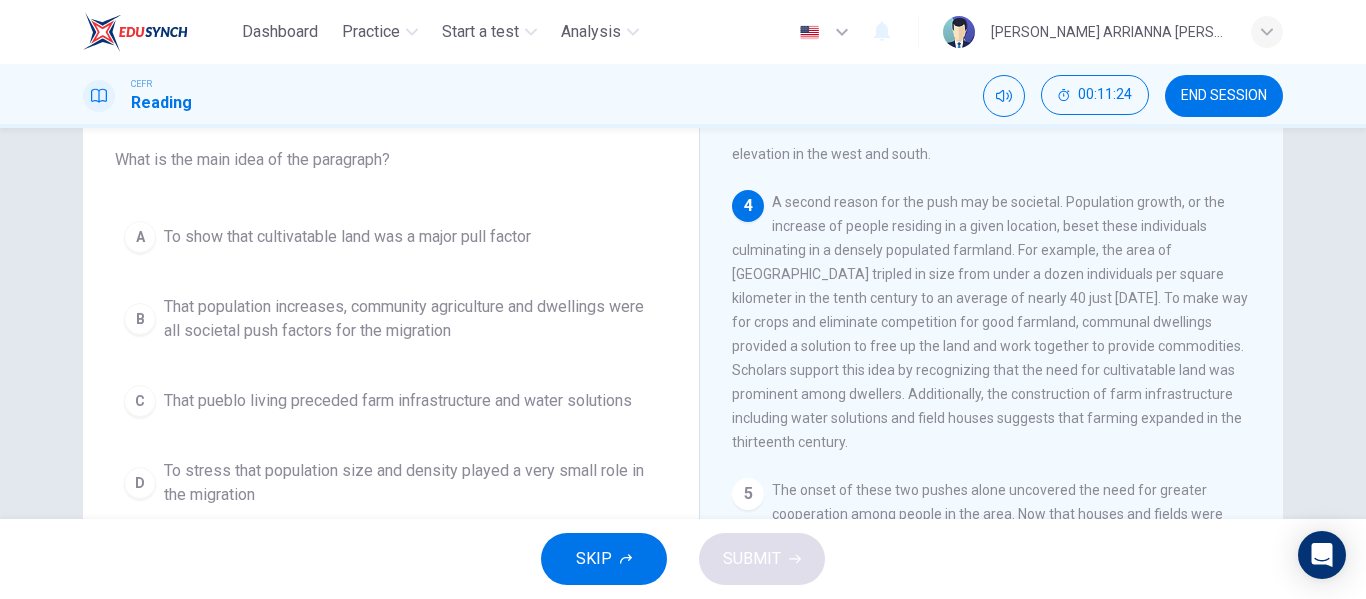 drag, startPoint x: 771, startPoint y: 206, endPoint x: 999, endPoint y: 346, distance: 267.55185 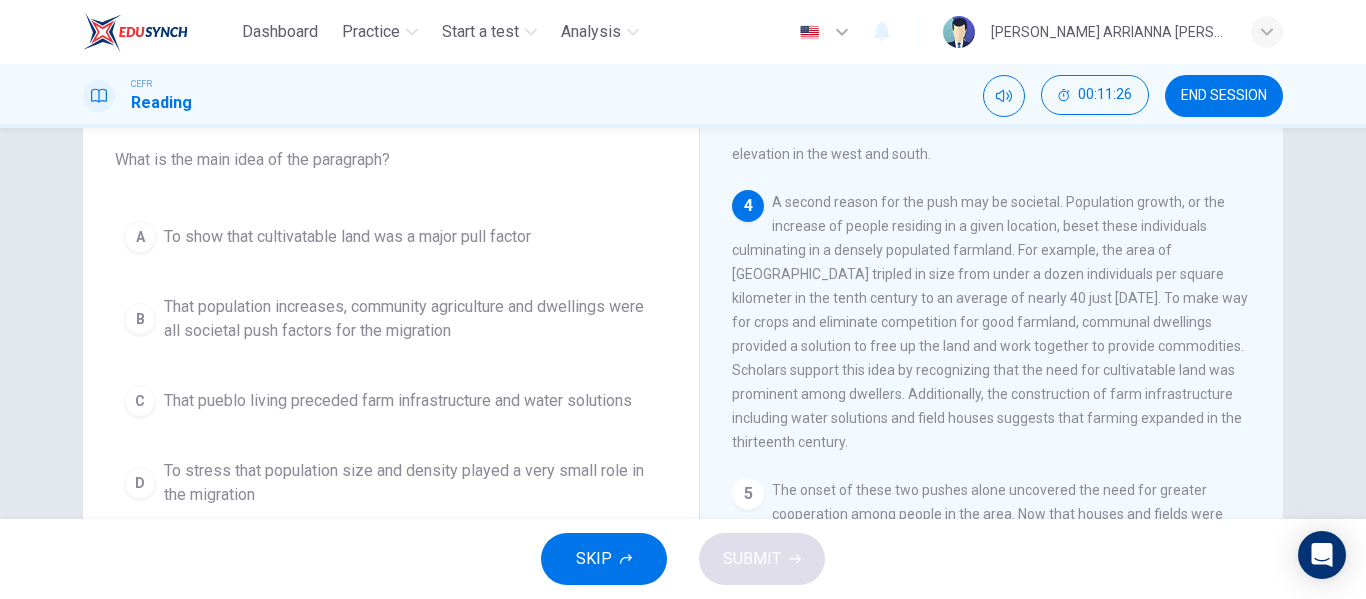 drag, startPoint x: 765, startPoint y: 192, endPoint x: 781, endPoint y: 214, distance: 27.202942 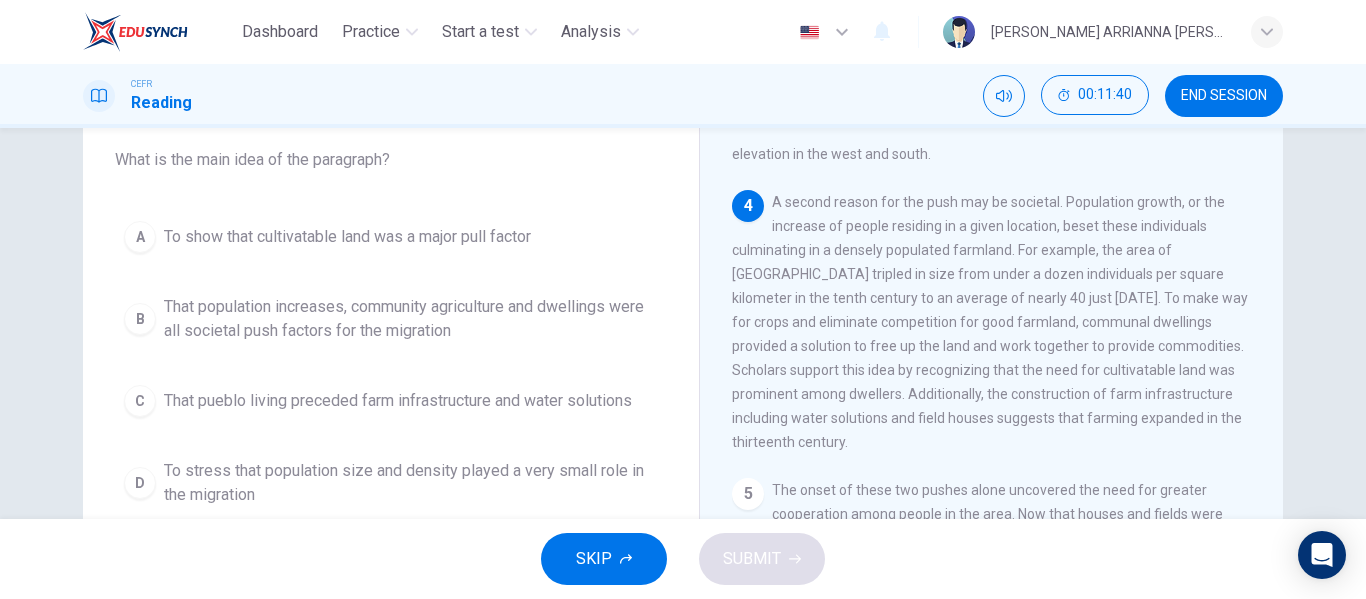 drag, startPoint x: 774, startPoint y: 206, endPoint x: 1056, endPoint y: 202, distance: 282.02838 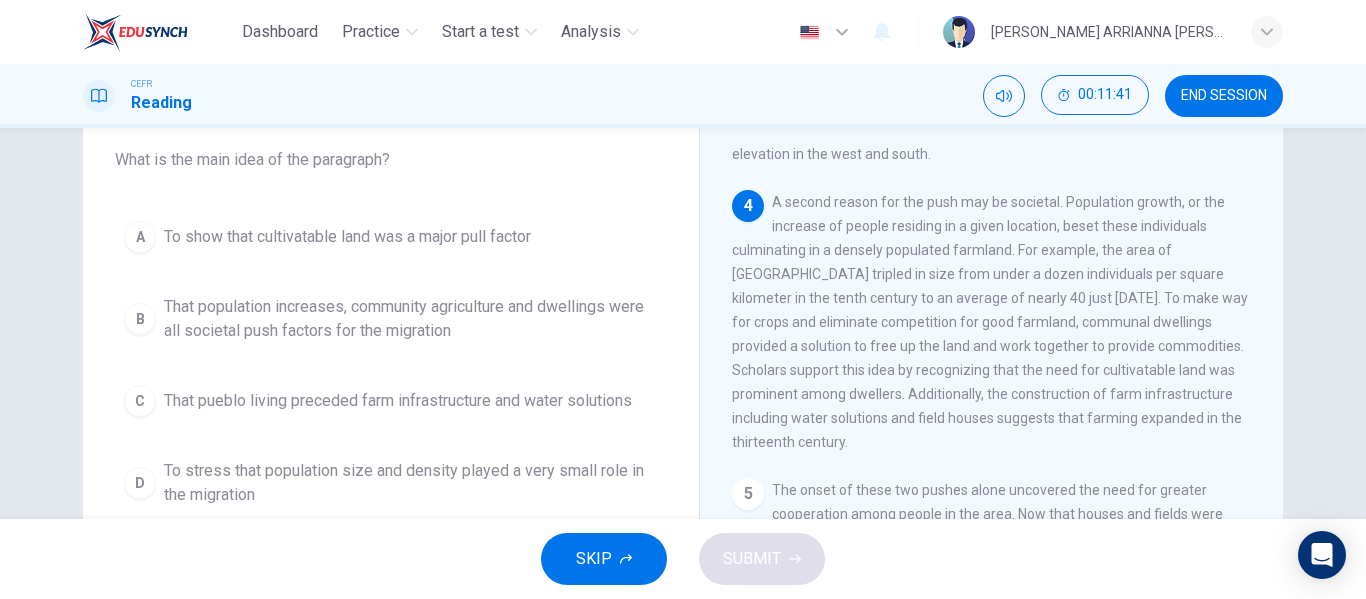 drag, startPoint x: 1056, startPoint y: 202, endPoint x: 926, endPoint y: 234, distance: 133.88054 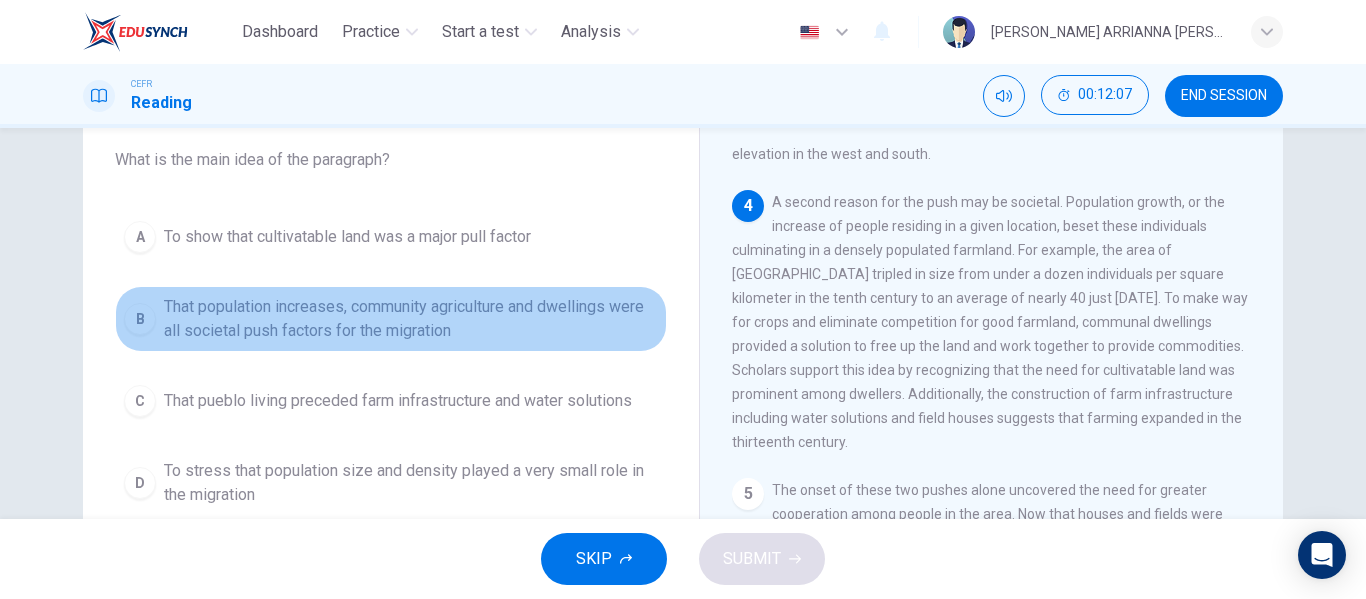 click on "That population increases, community agriculture and dwellings were all societal push factors for the migration" at bounding box center (411, 319) 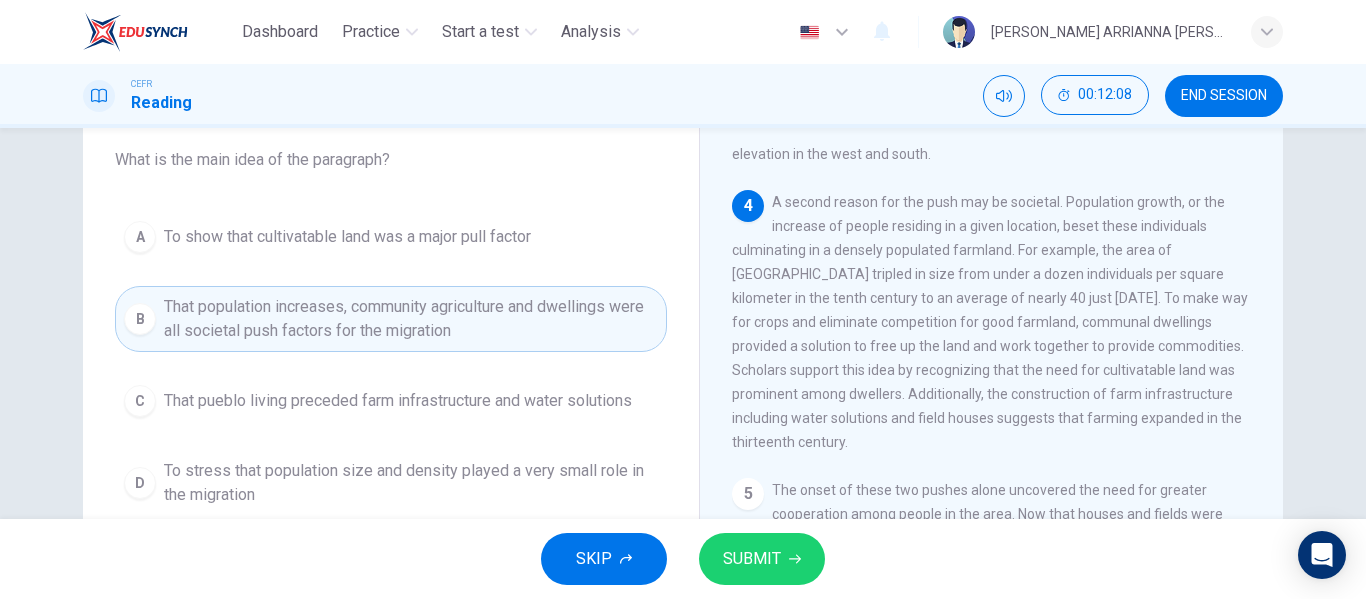 click on "SUBMIT" at bounding box center [762, 559] 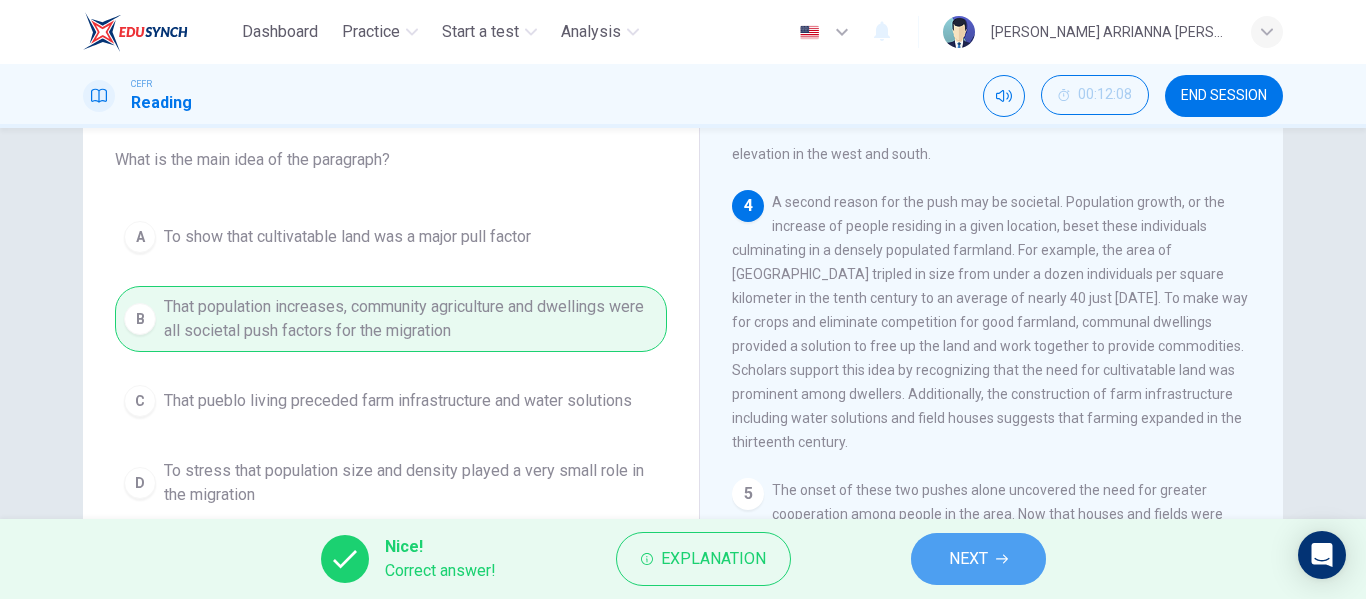 click on "NEXT" at bounding box center (968, 559) 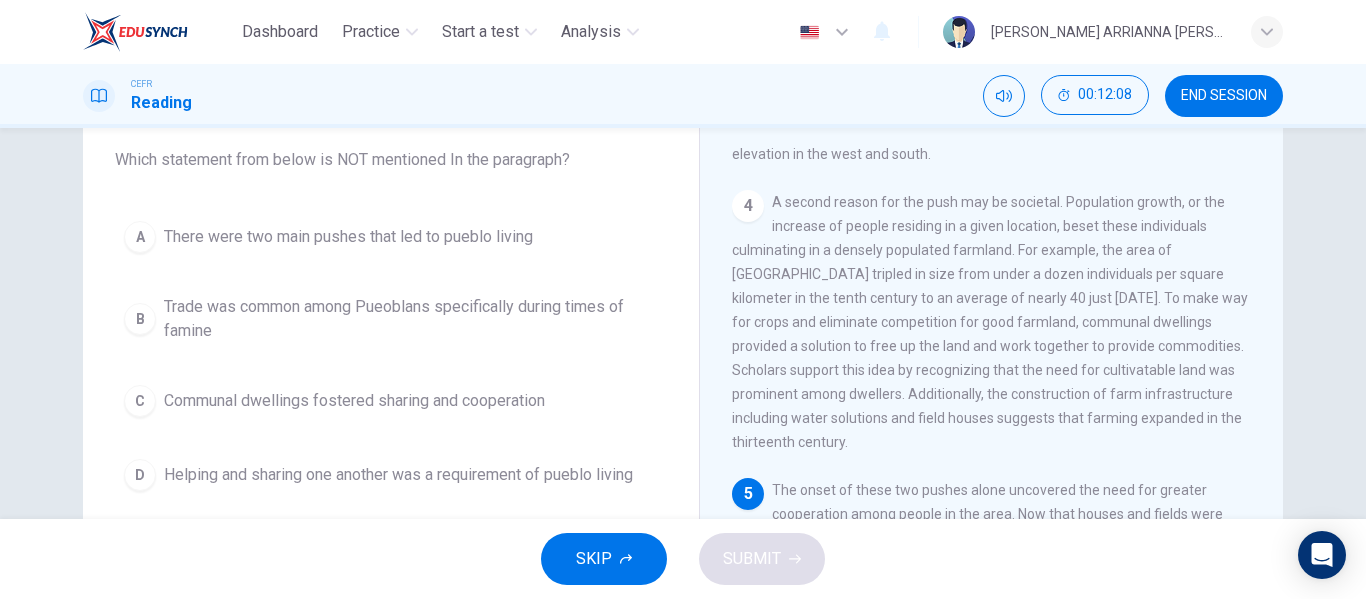 scroll, scrollTop: 663, scrollLeft: 0, axis: vertical 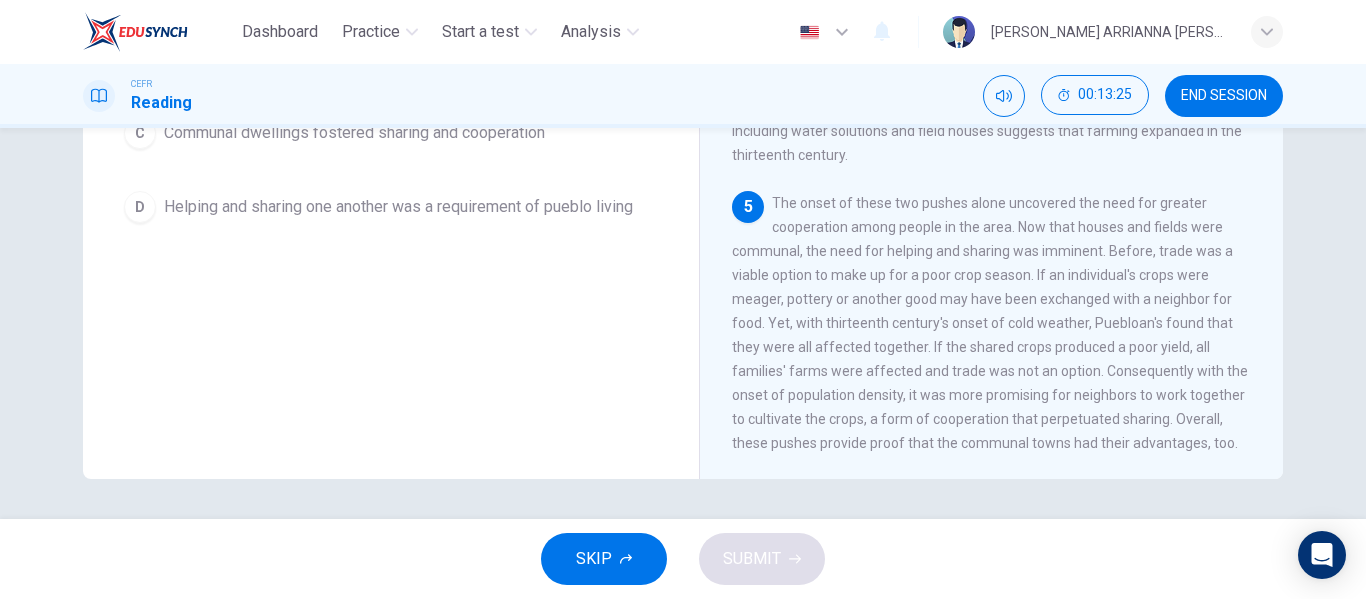 drag, startPoint x: 1012, startPoint y: 217, endPoint x: 1016, endPoint y: 237, distance: 20.396078 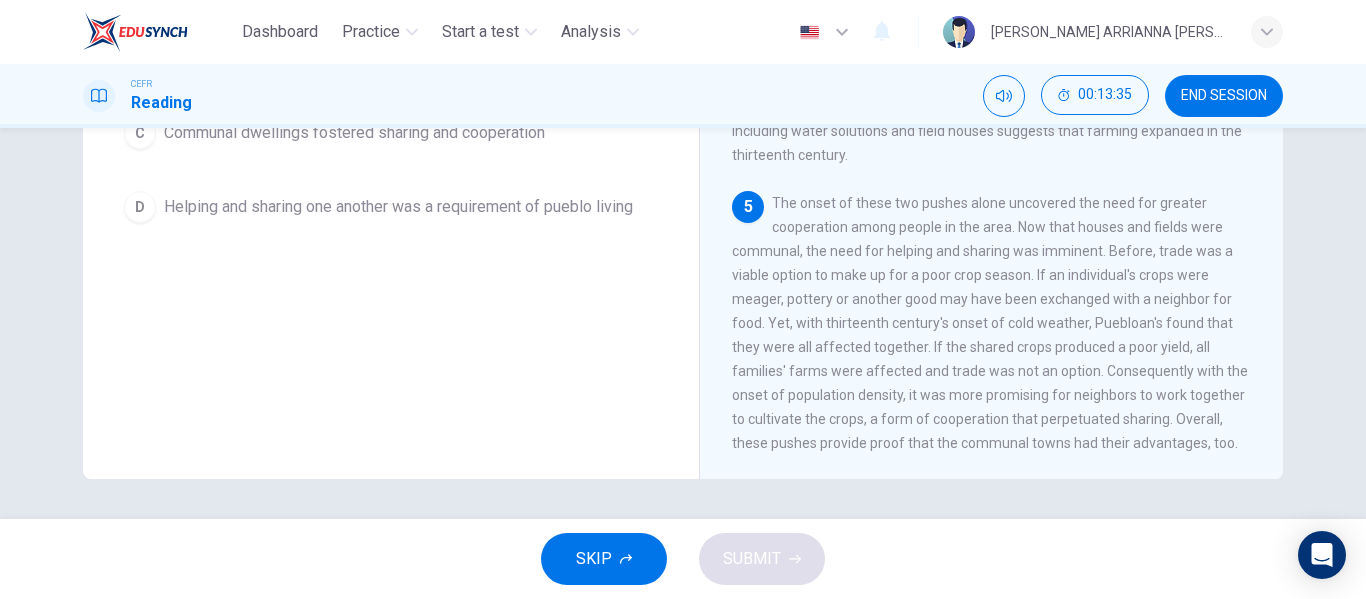 drag, startPoint x: 761, startPoint y: 316, endPoint x: 1025, endPoint y: 329, distance: 264.3199 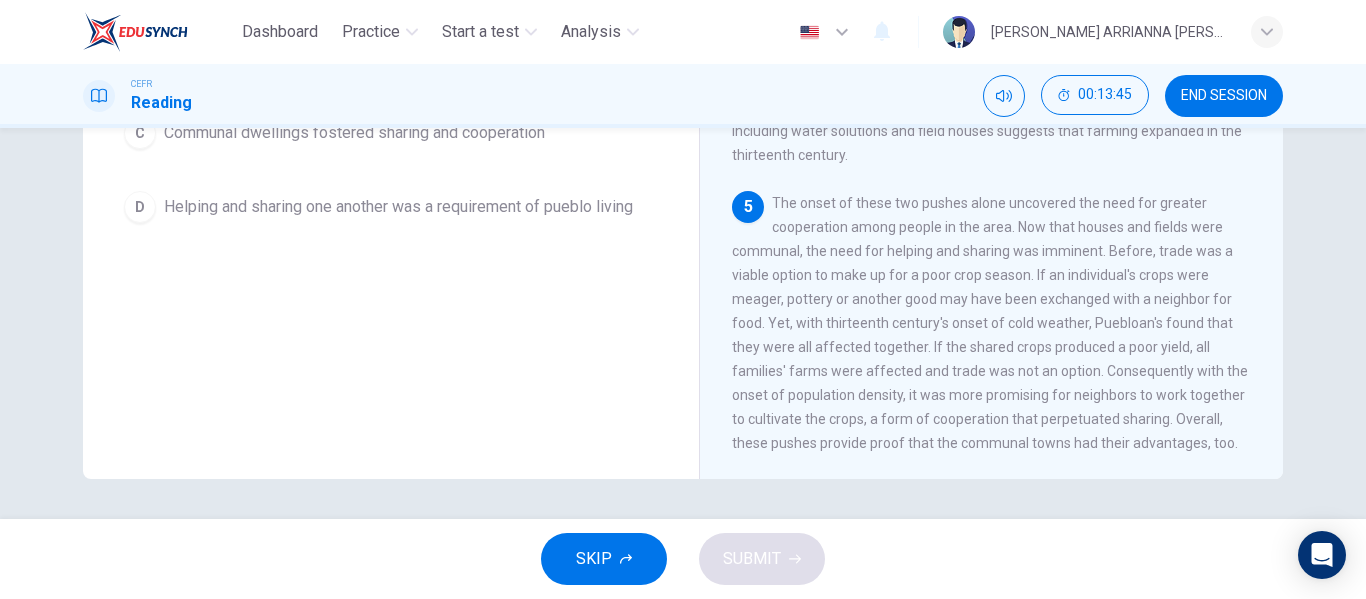 drag, startPoint x: 922, startPoint y: 340, endPoint x: 962, endPoint y: 375, distance: 53.15073 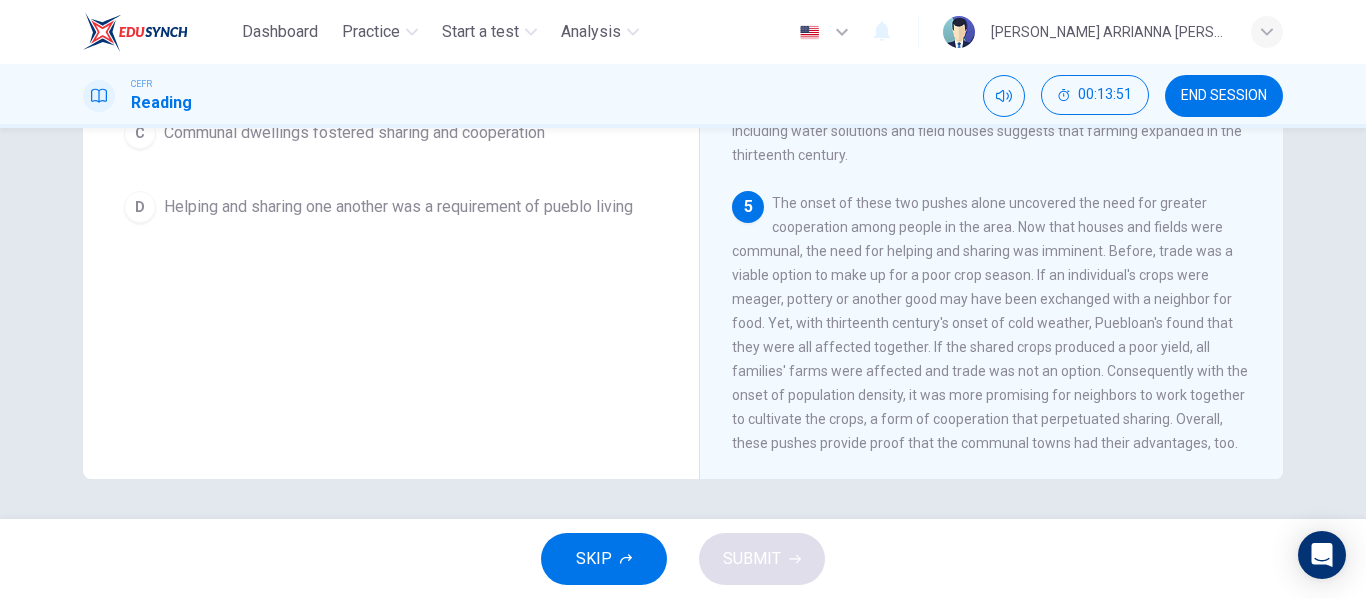 scroll, scrollTop: 663, scrollLeft: 0, axis: vertical 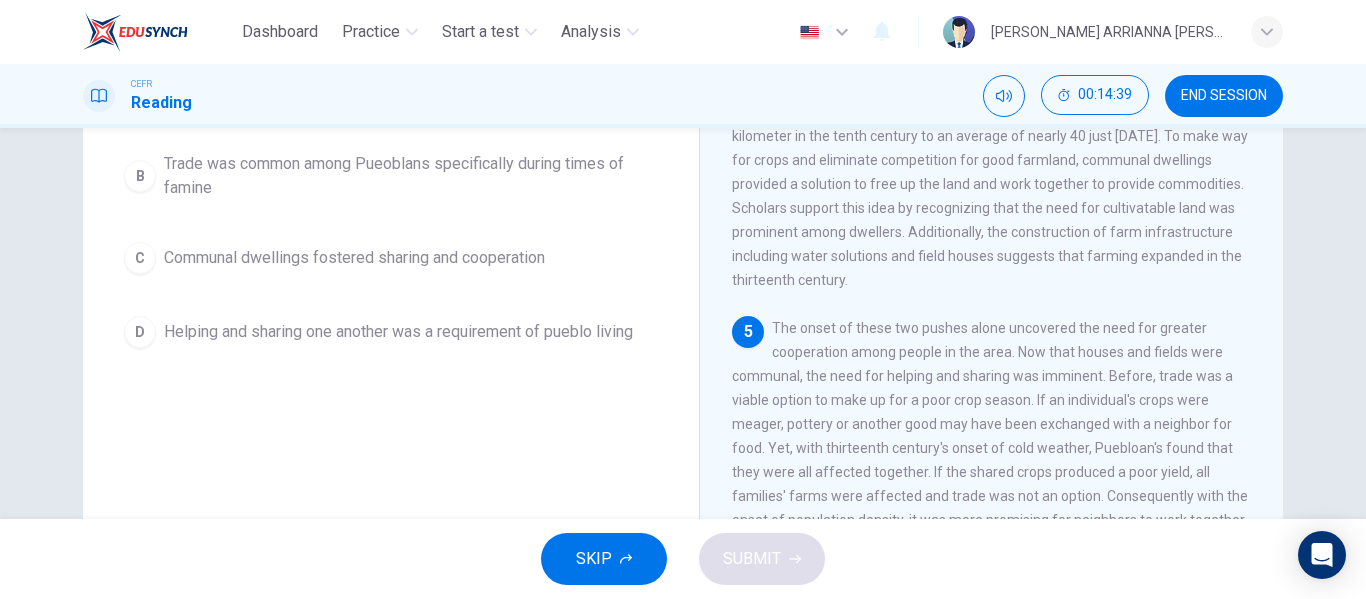 click on "Trade was common among Pueoblans specifically during times of famine" at bounding box center (411, 176) 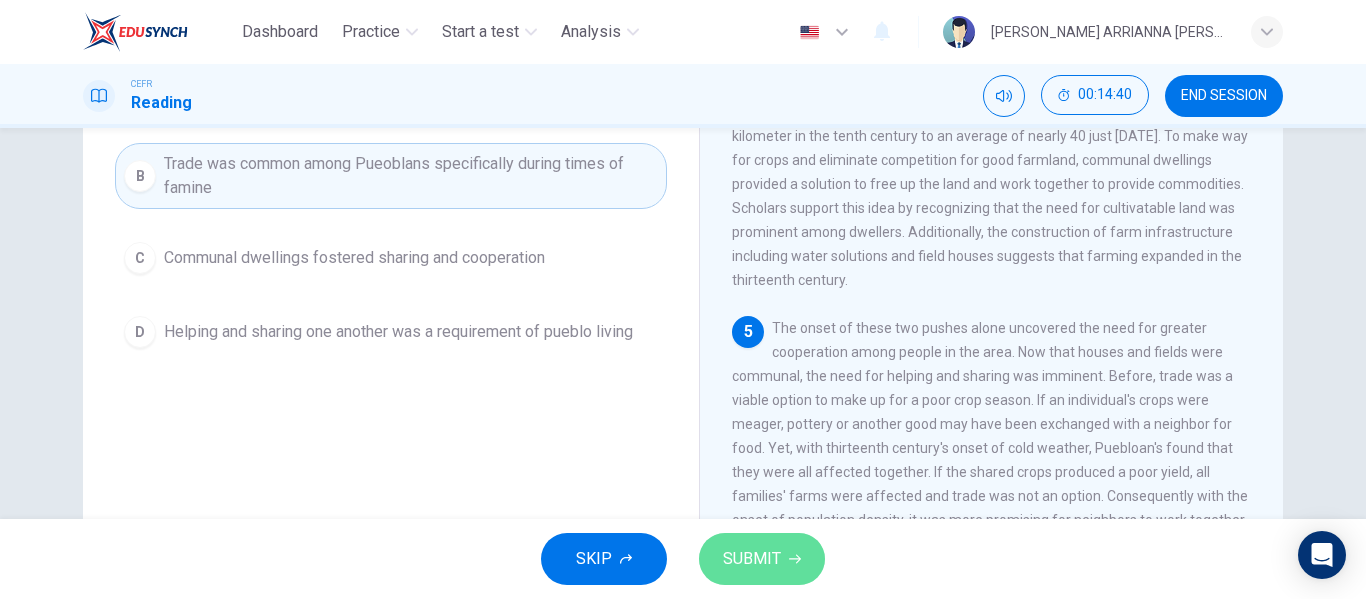 click 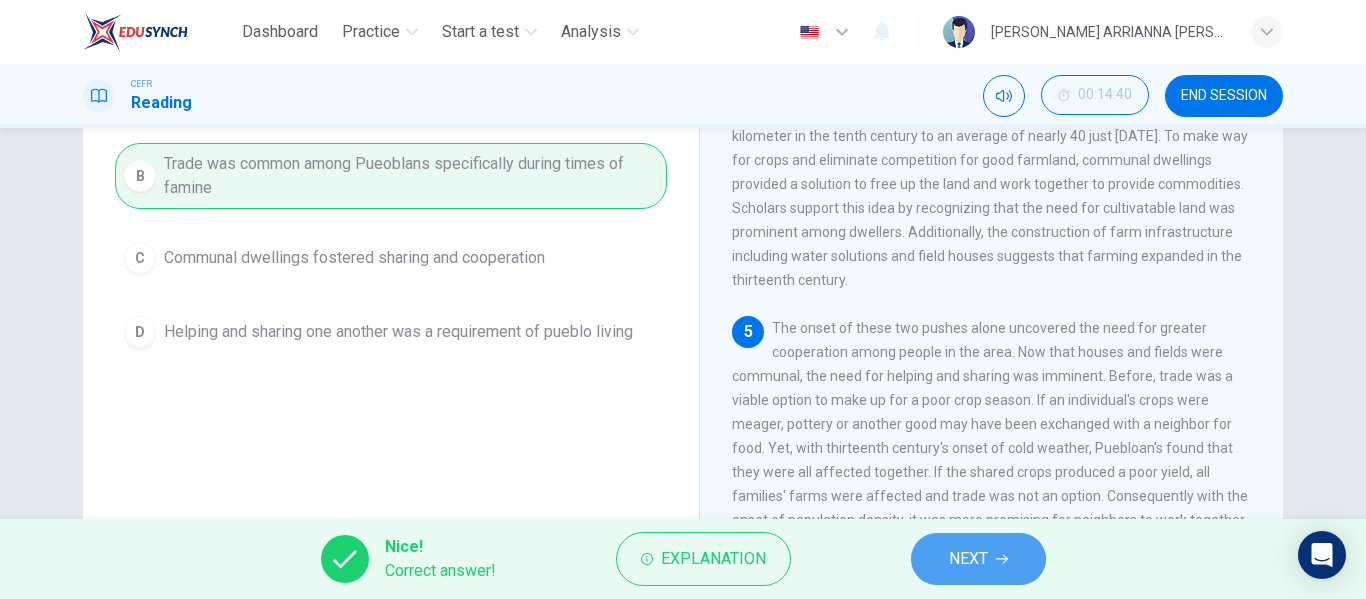 click 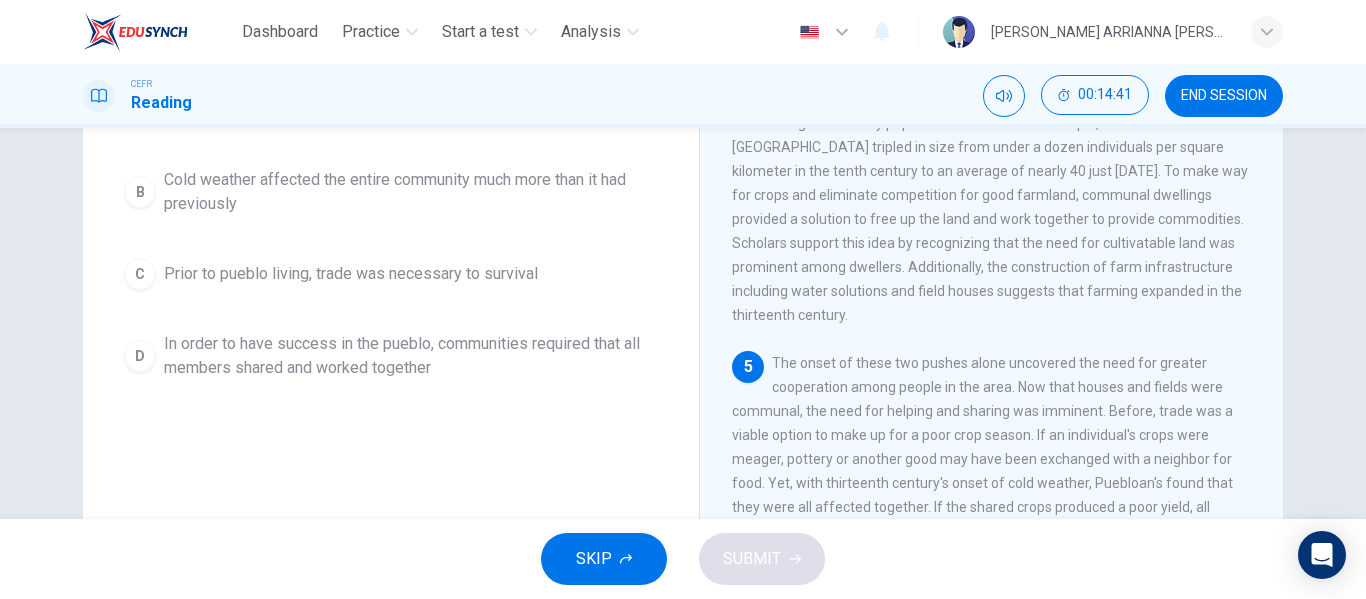 scroll, scrollTop: 576, scrollLeft: 0, axis: vertical 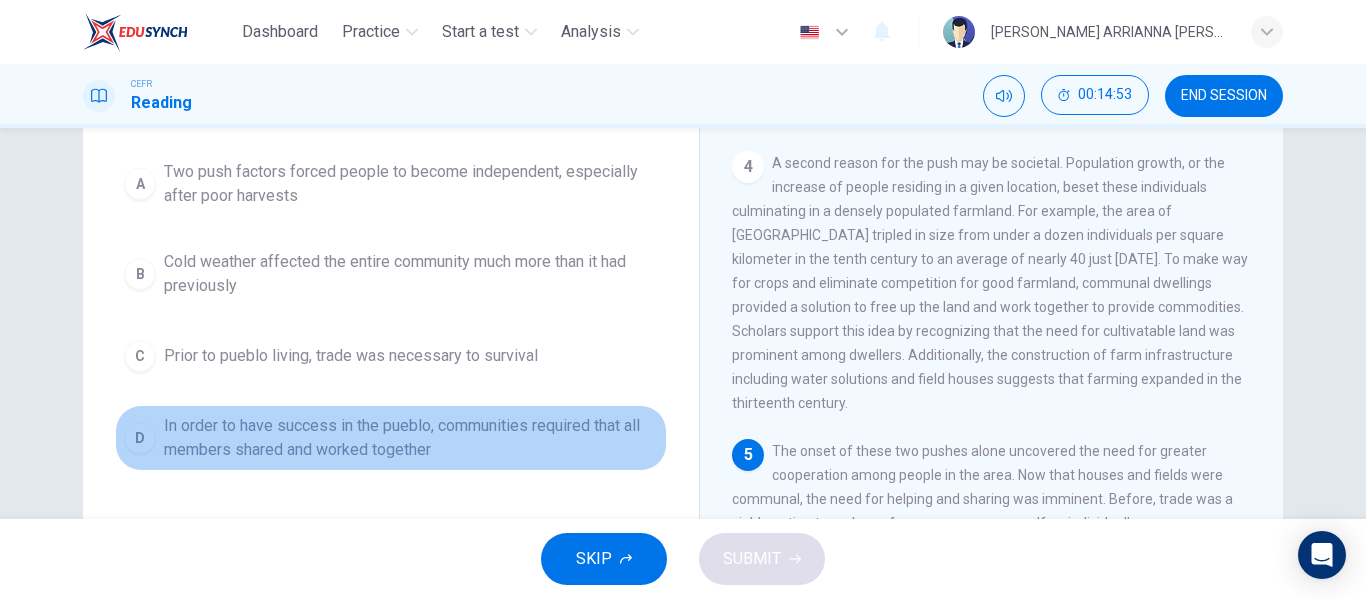 click on "In order to have success in the pueblo, communities required that all members shared and worked together" at bounding box center [411, 438] 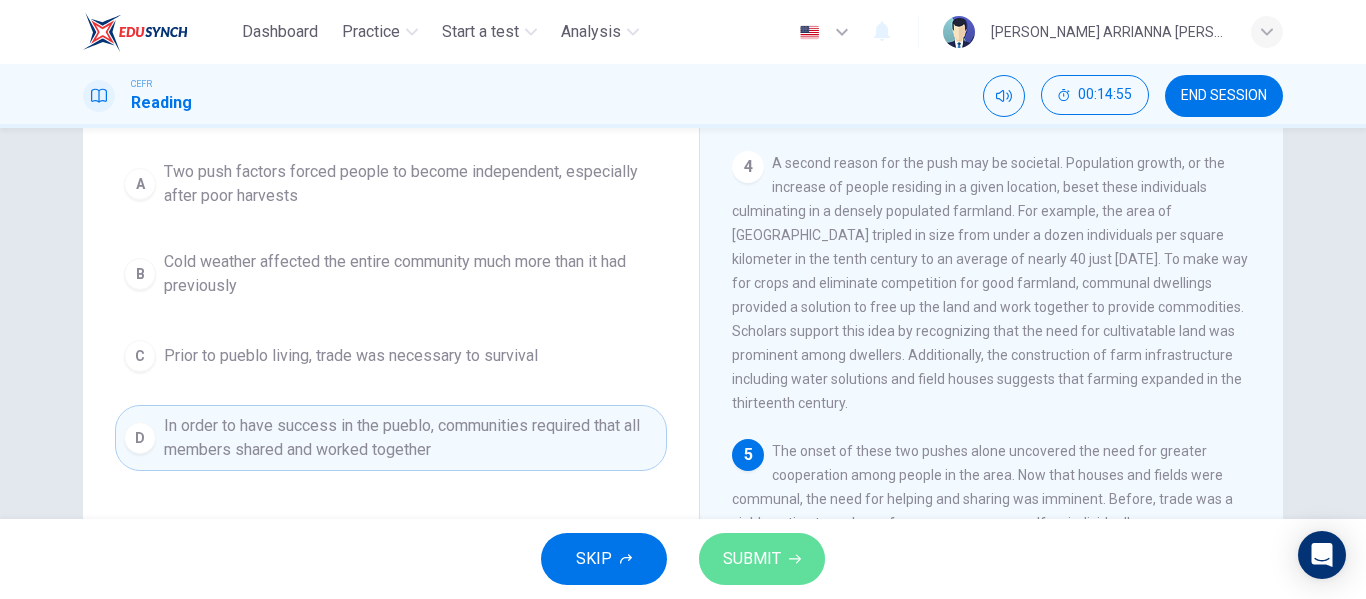 click on "SUBMIT" at bounding box center (762, 559) 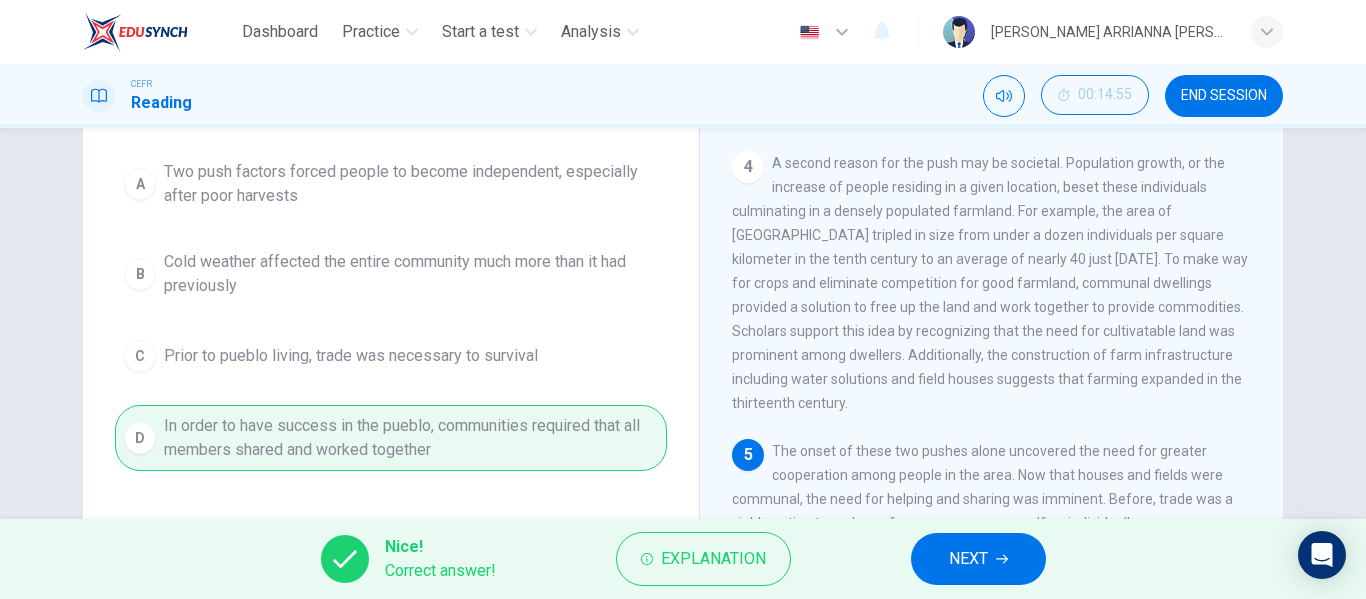 click on "NEXT" at bounding box center (978, 559) 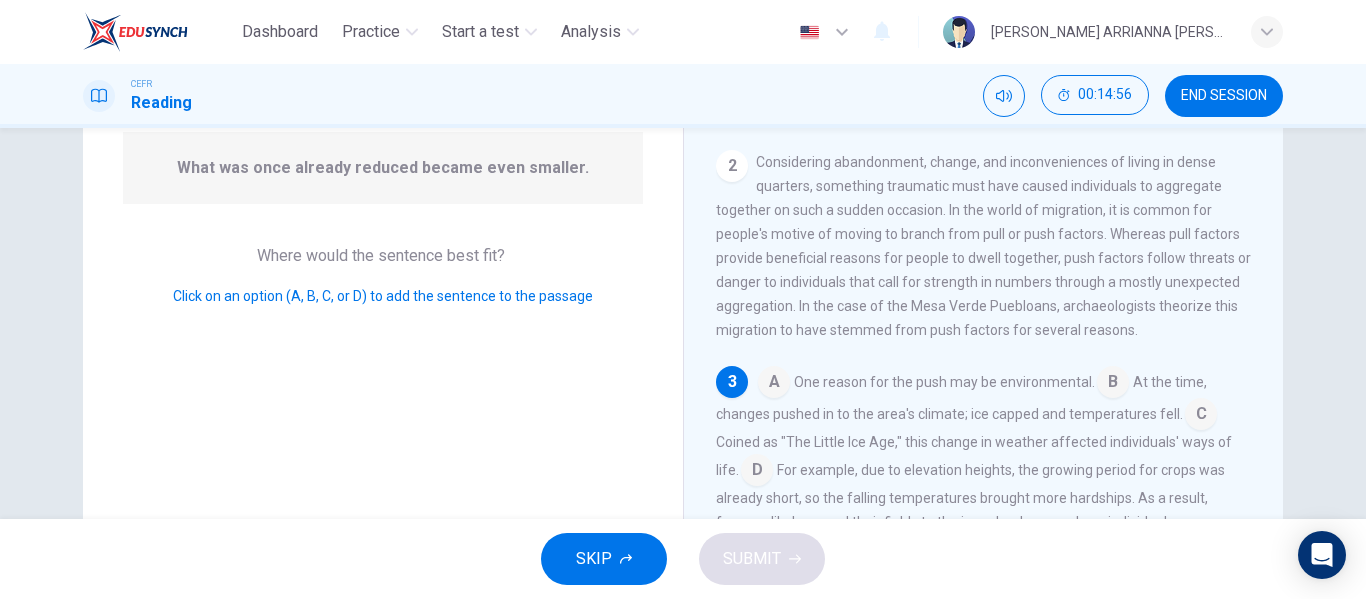 scroll, scrollTop: 0, scrollLeft: 0, axis: both 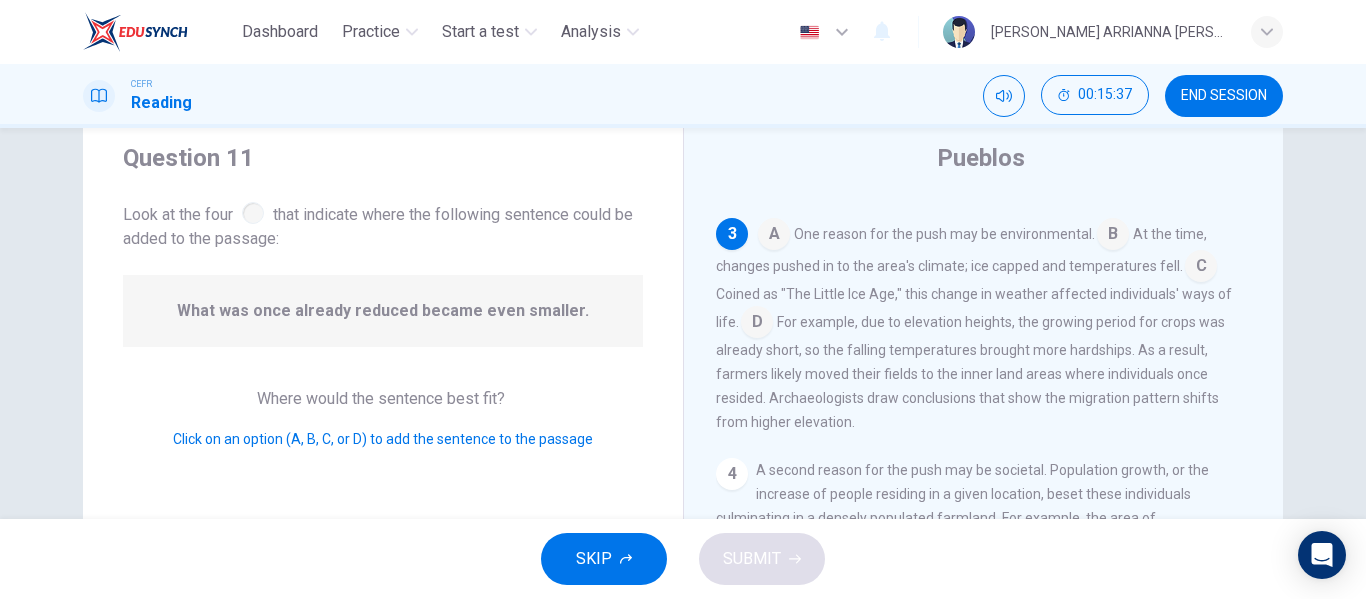 click at bounding box center (757, 324) 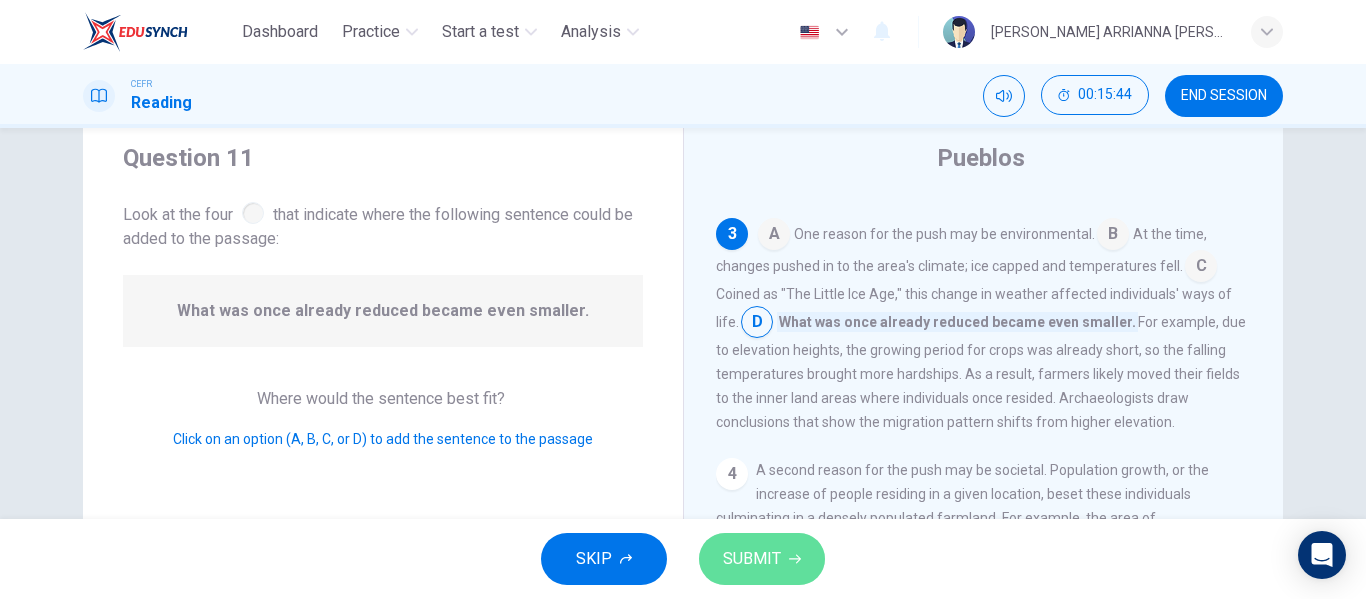 click on "SUBMIT" at bounding box center [752, 559] 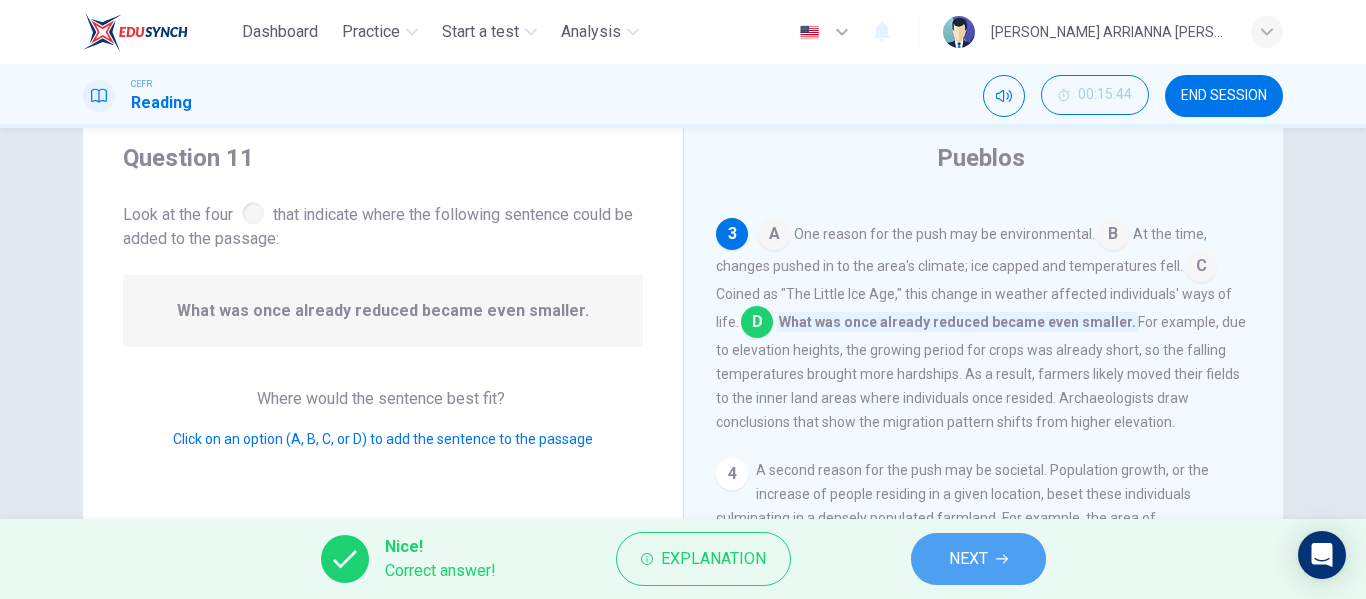 click on "NEXT" at bounding box center (978, 559) 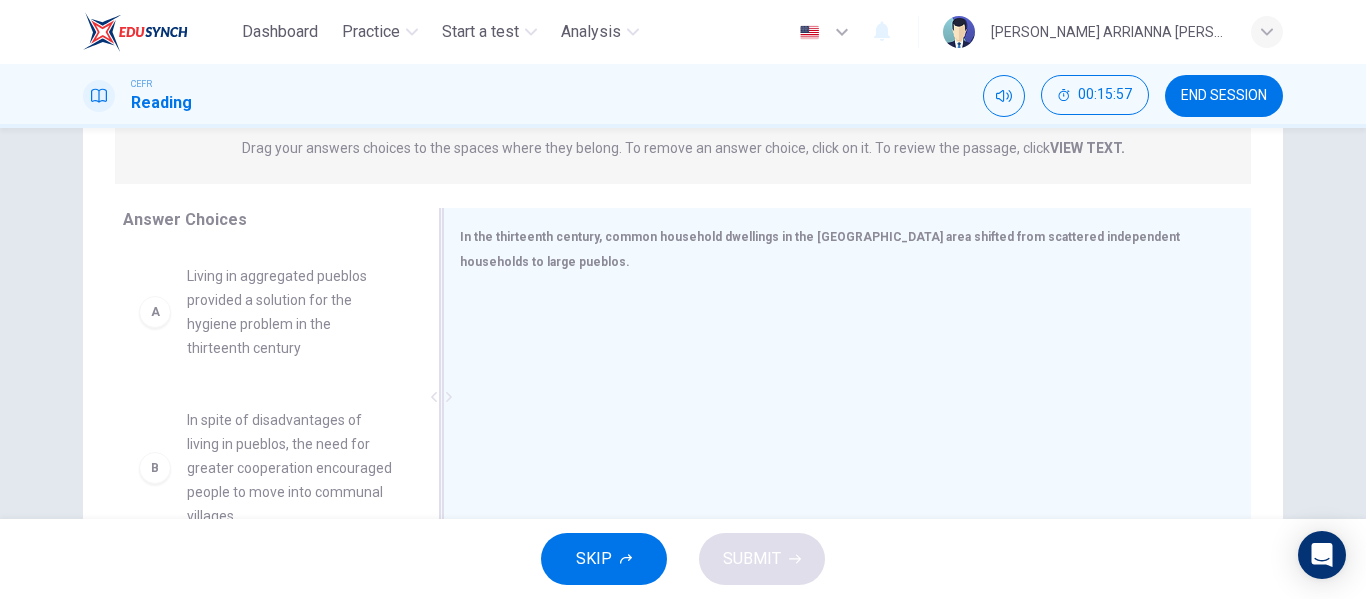 scroll, scrollTop: 264, scrollLeft: 0, axis: vertical 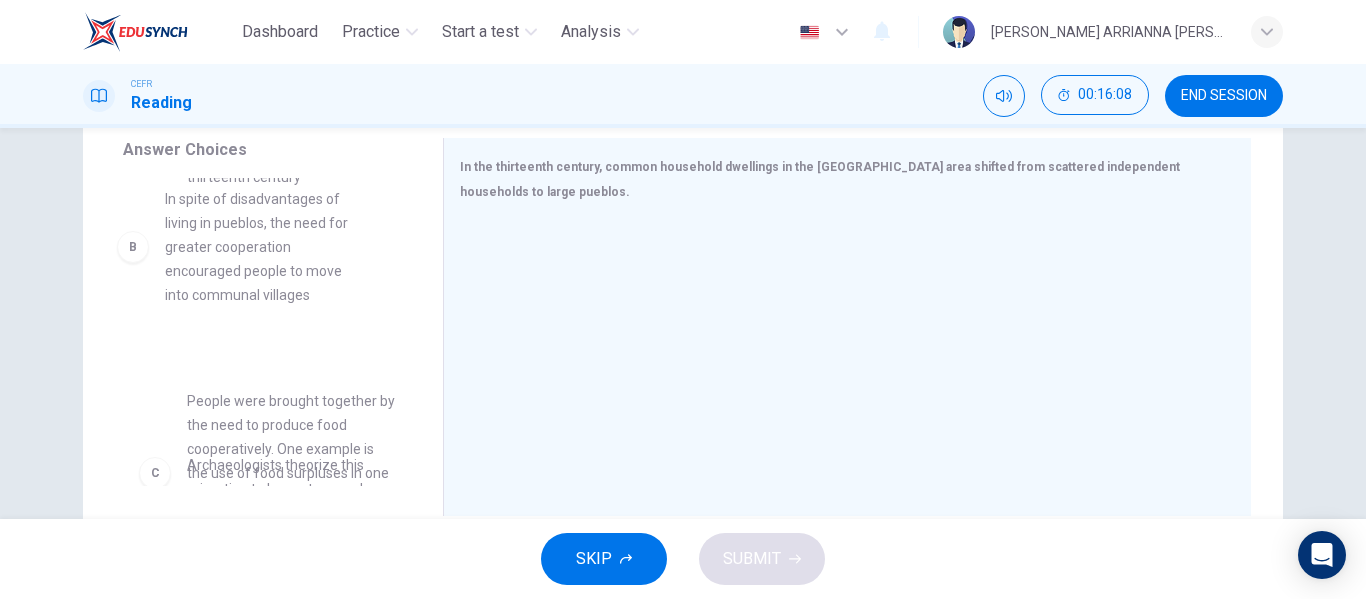 drag, startPoint x: 273, startPoint y: 324, endPoint x: 296, endPoint y: 294, distance: 37.802116 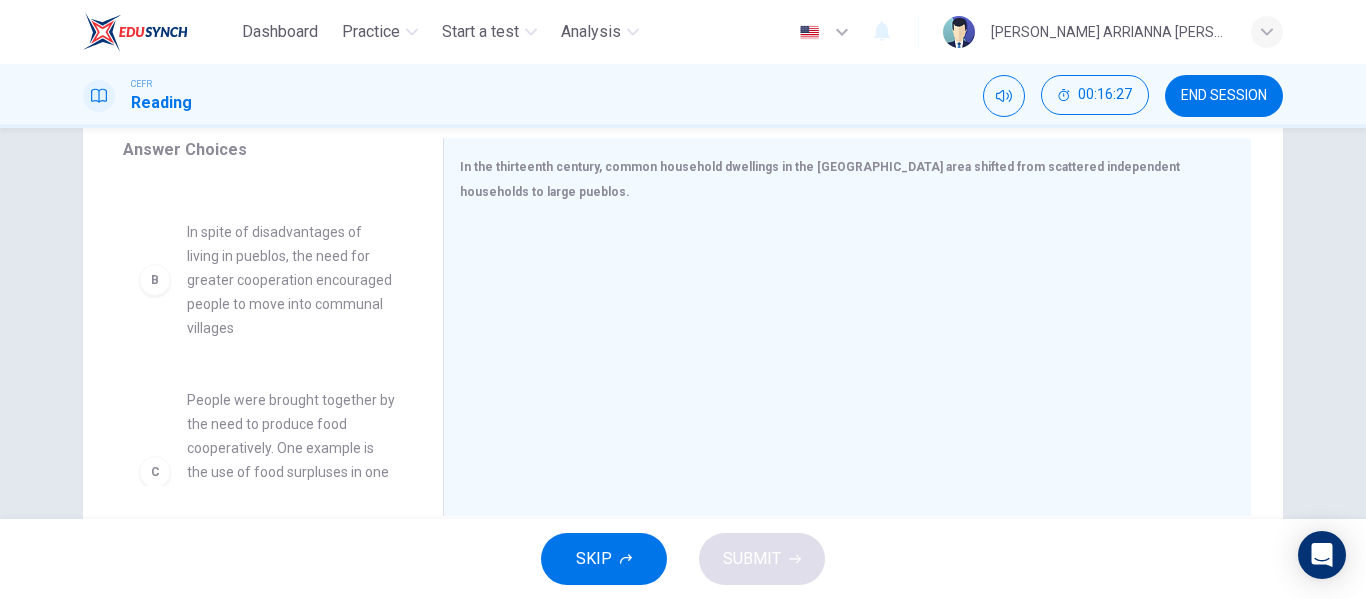 scroll, scrollTop: 0, scrollLeft: 0, axis: both 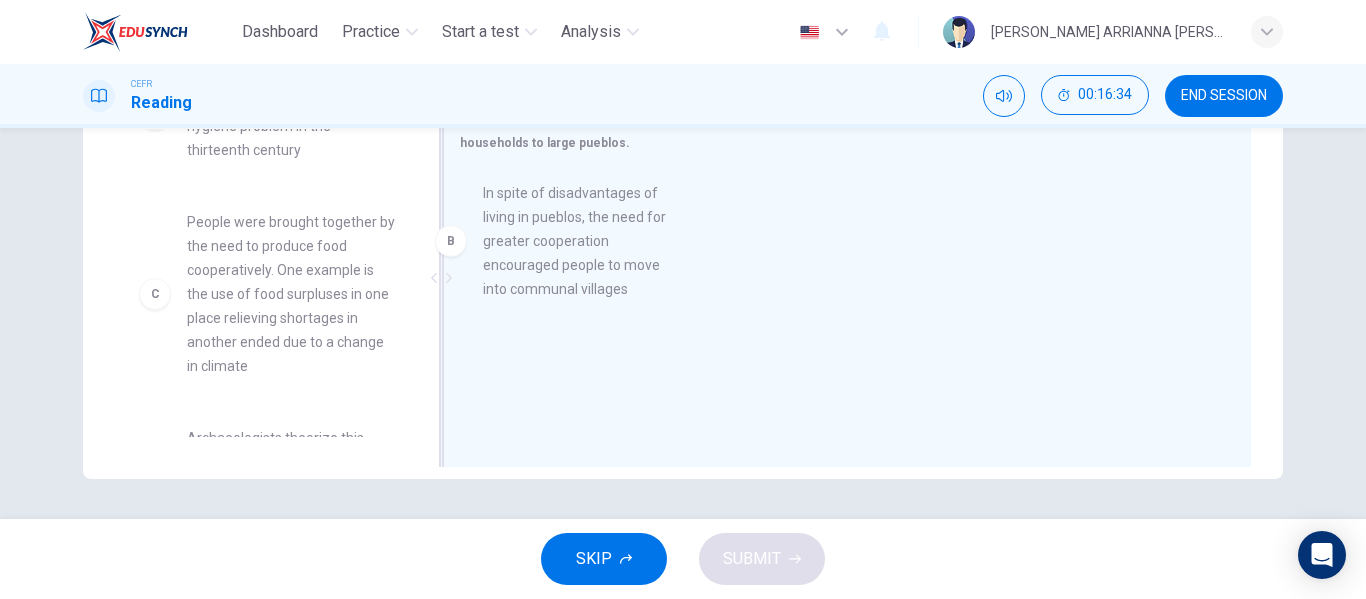 drag, startPoint x: 304, startPoint y: 316, endPoint x: 720, endPoint y: 268, distance: 418.76007 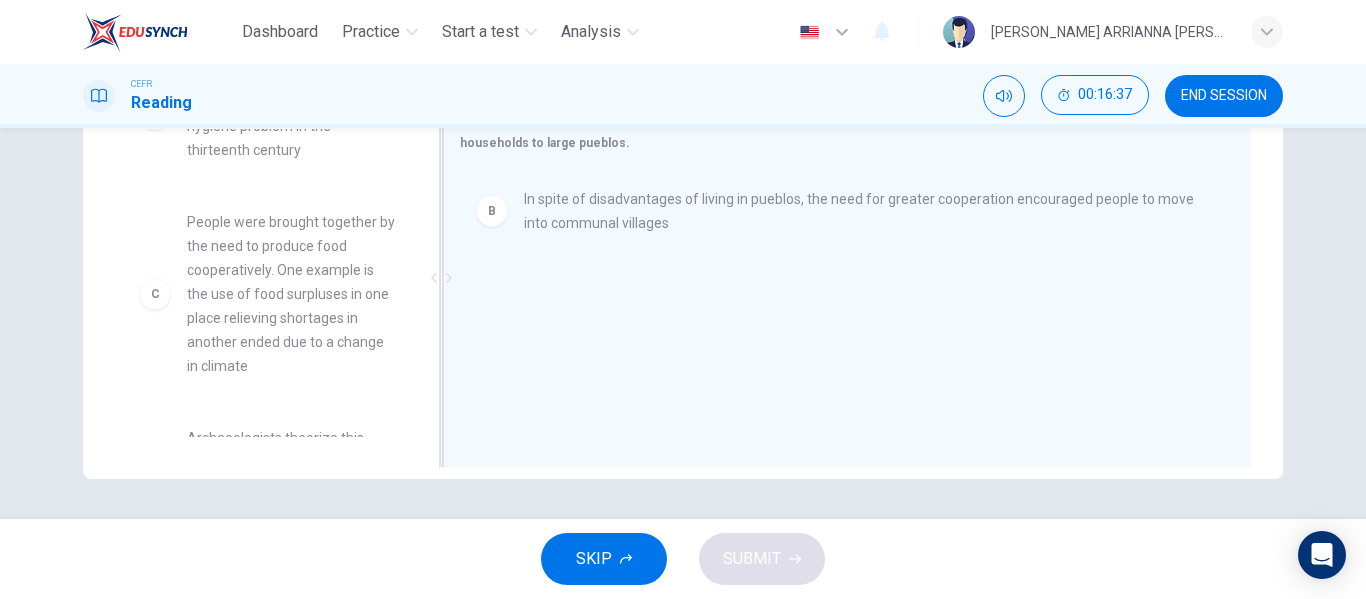 drag, startPoint x: 250, startPoint y: 323, endPoint x: 624, endPoint y: 321, distance: 374.00534 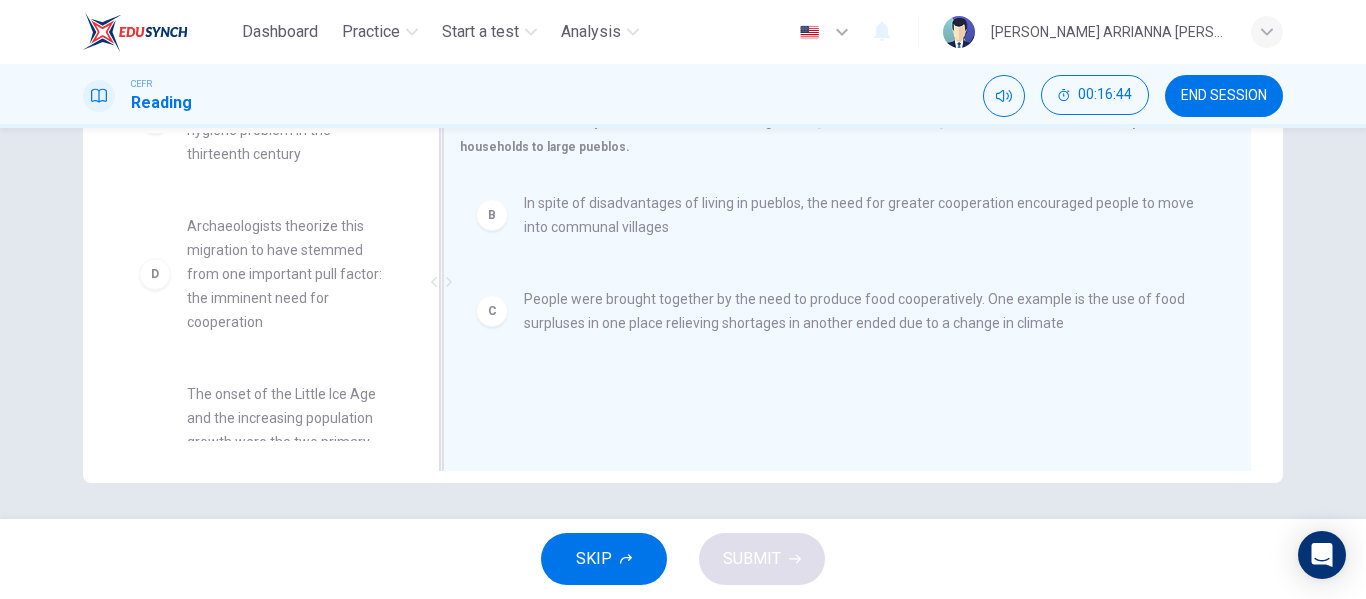 scroll, scrollTop: 384, scrollLeft: 0, axis: vertical 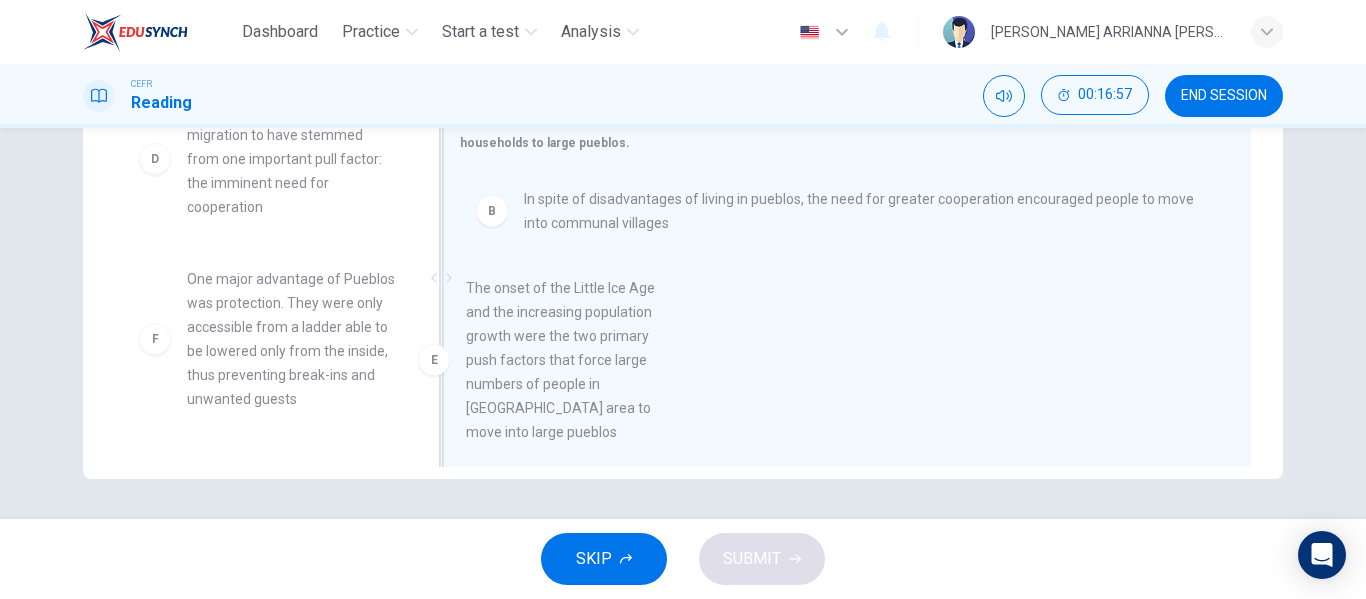 drag, startPoint x: 281, startPoint y: 375, endPoint x: 628, endPoint y: 393, distance: 347.46655 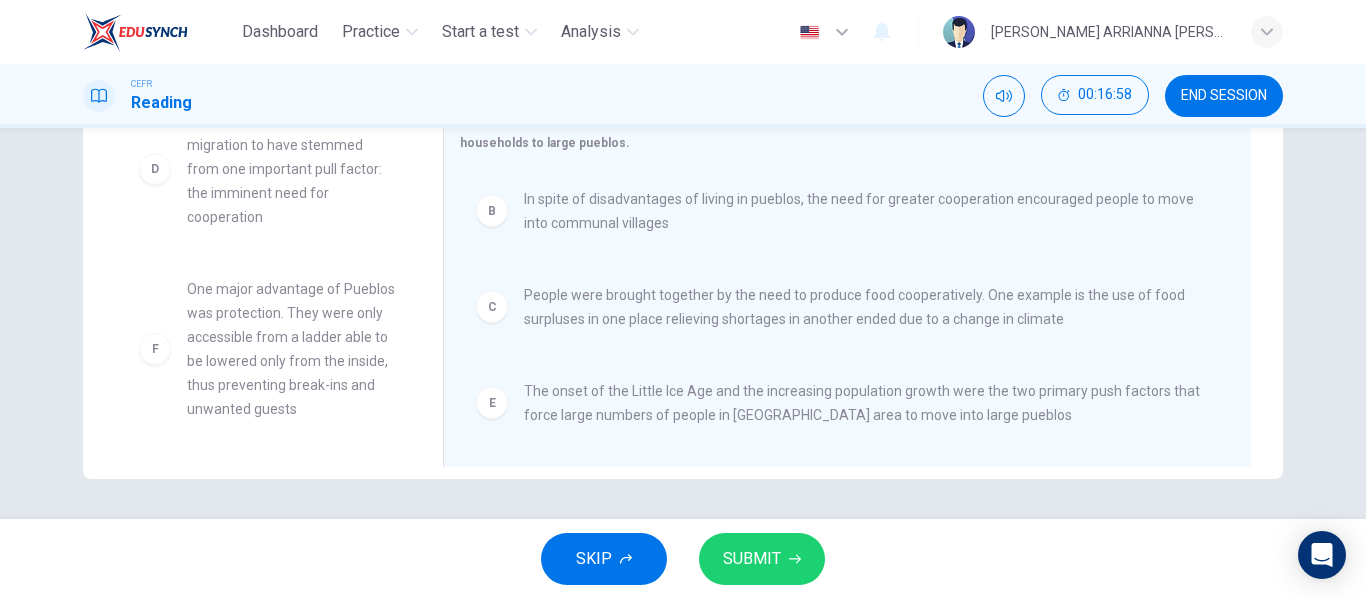 scroll, scrollTop: 180, scrollLeft: 0, axis: vertical 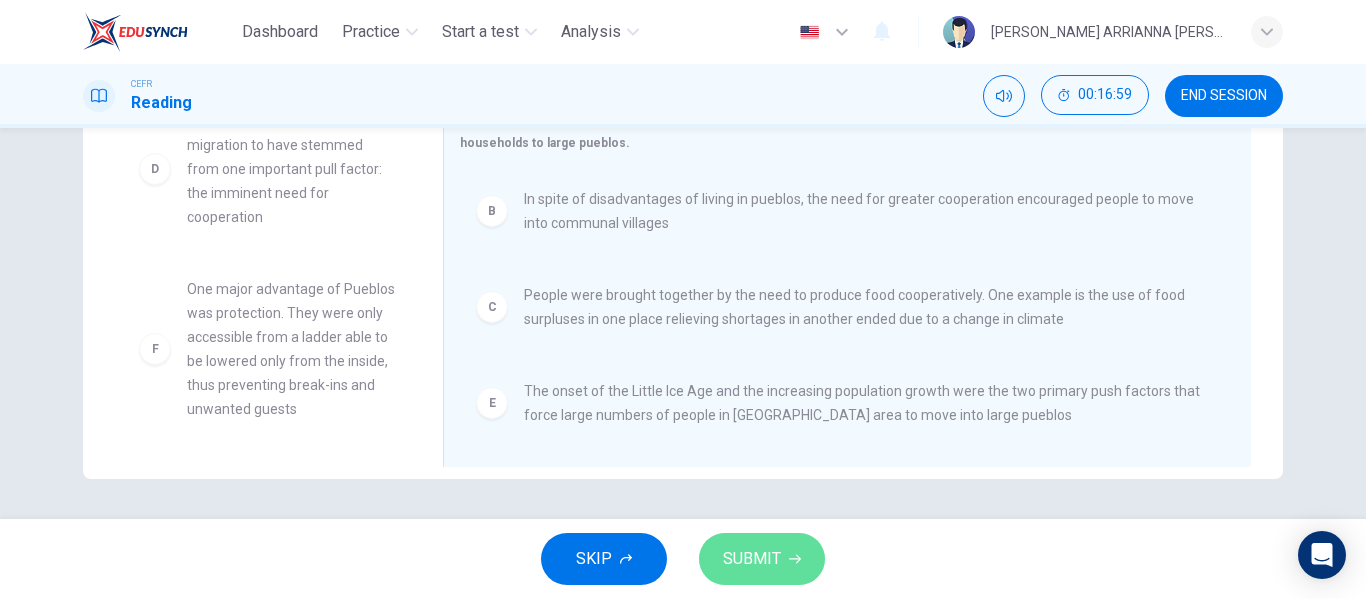 click on "SUBMIT" at bounding box center (752, 559) 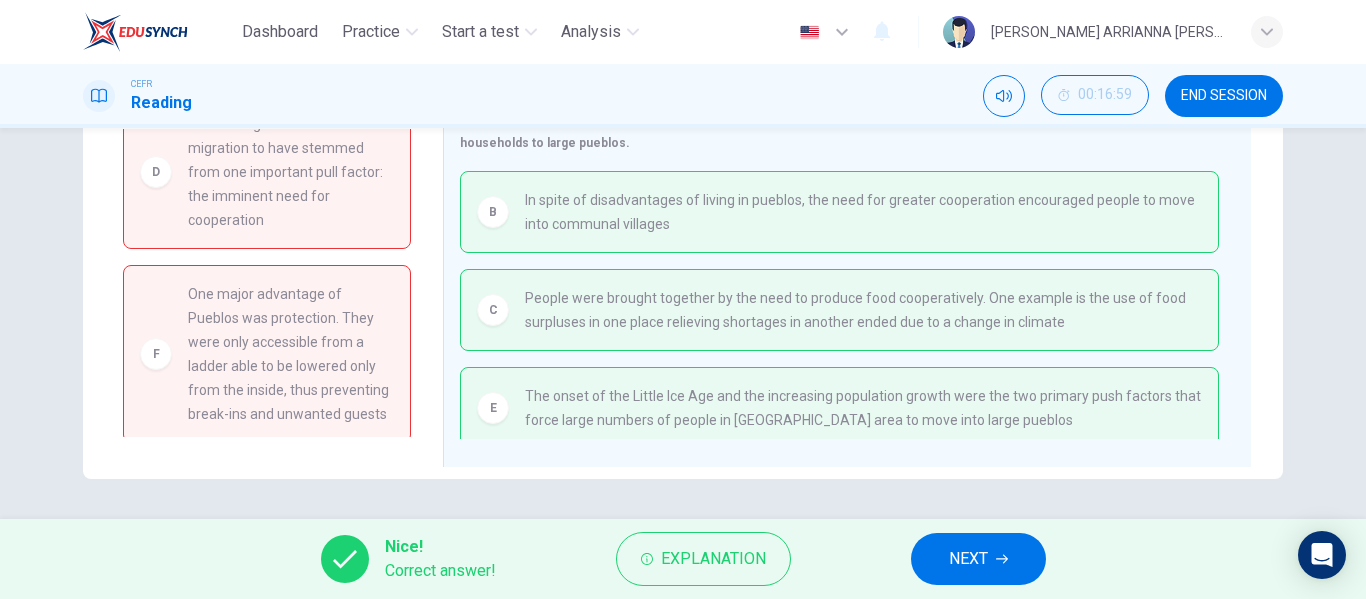 scroll, scrollTop: 186, scrollLeft: 0, axis: vertical 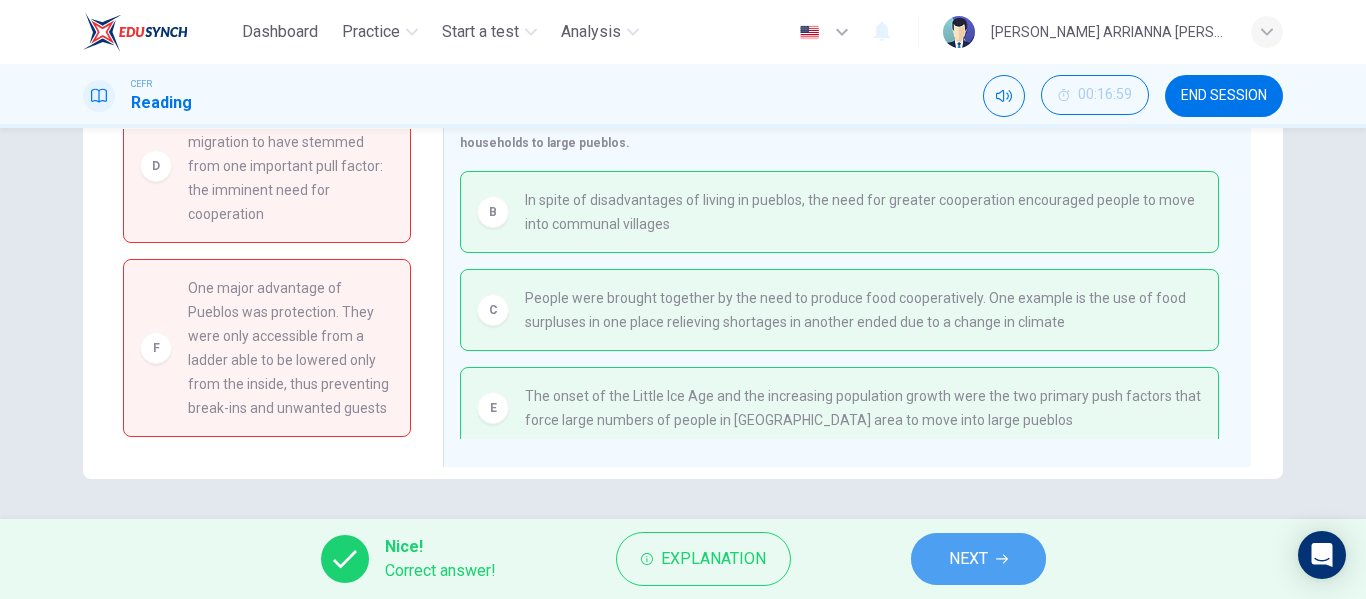 click on "NEXT" at bounding box center (978, 559) 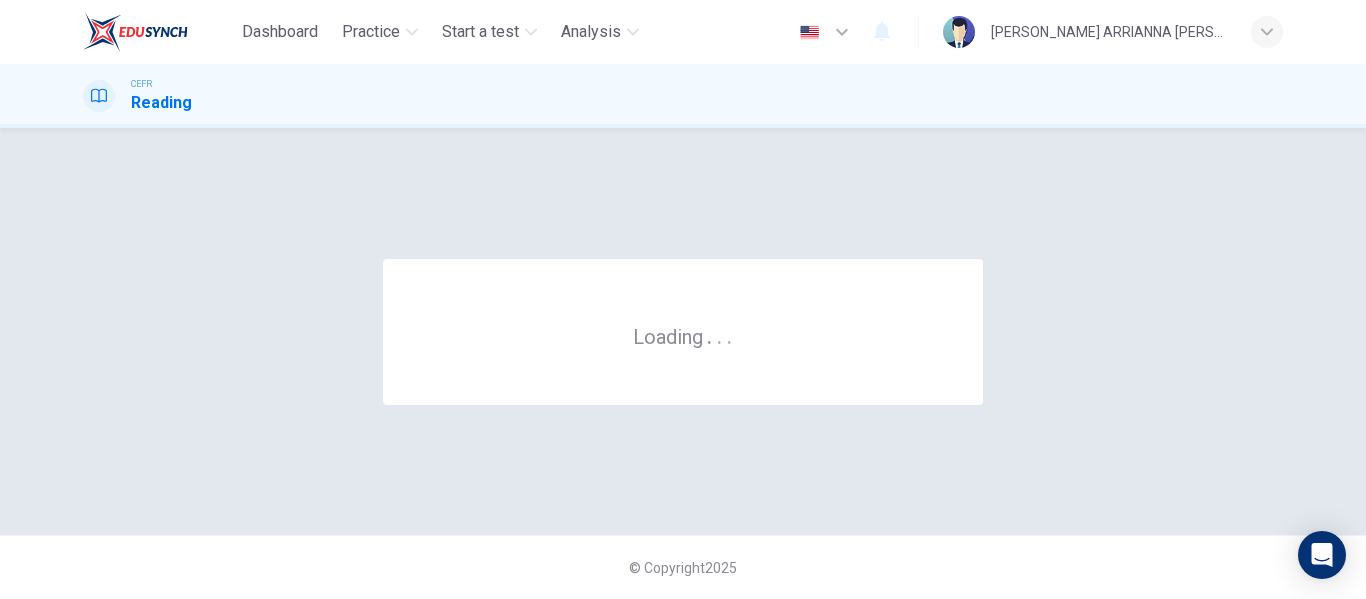 scroll, scrollTop: 0, scrollLeft: 0, axis: both 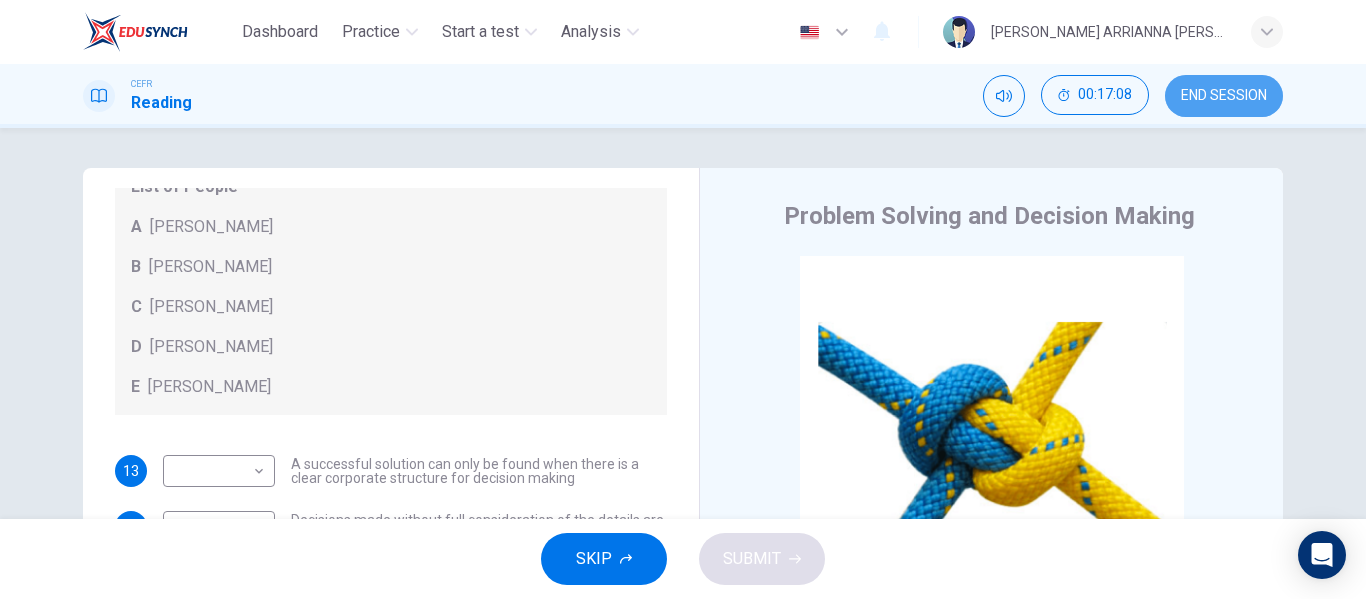 click on "END SESSION" at bounding box center [1224, 96] 